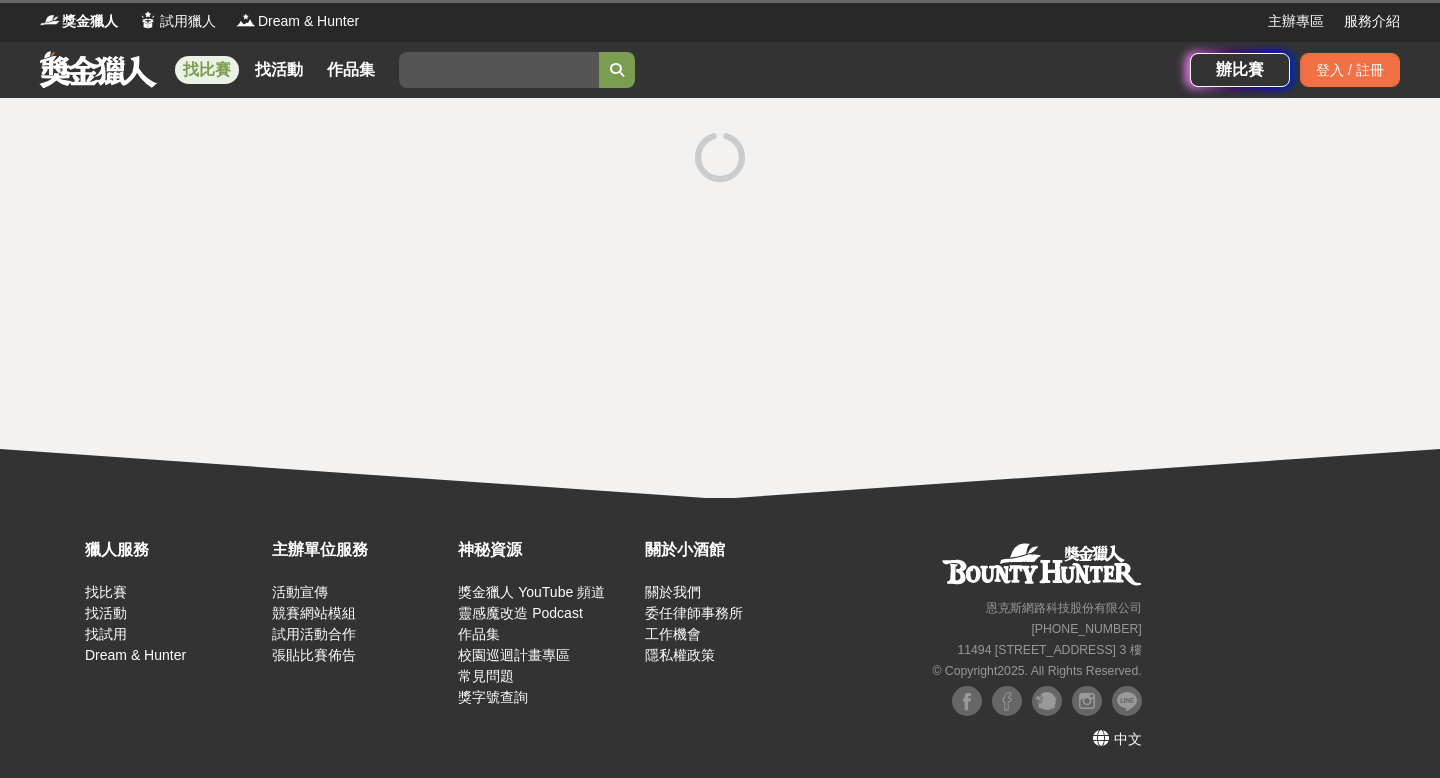 scroll, scrollTop: 0, scrollLeft: 0, axis: both 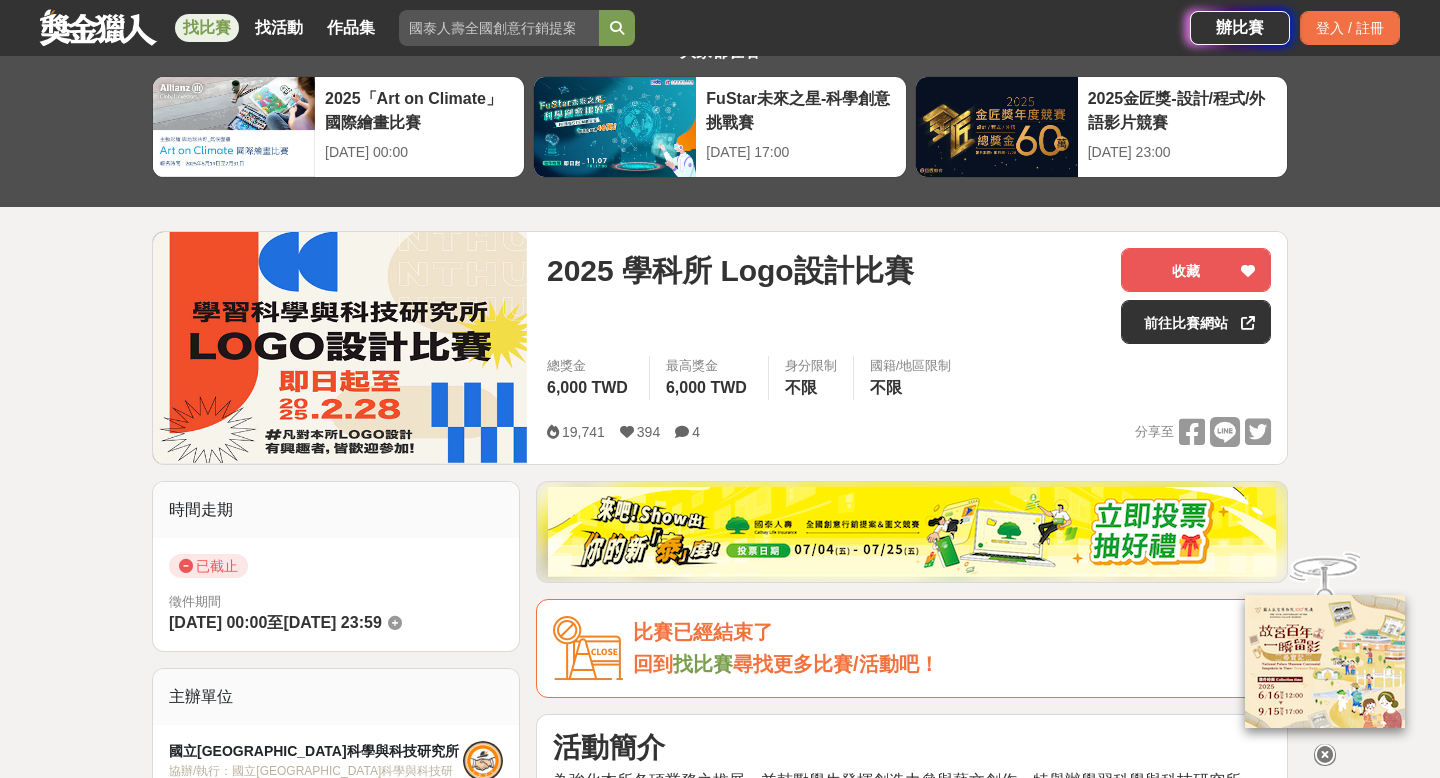 click on "找比賽" at bounding box center (207, 28) 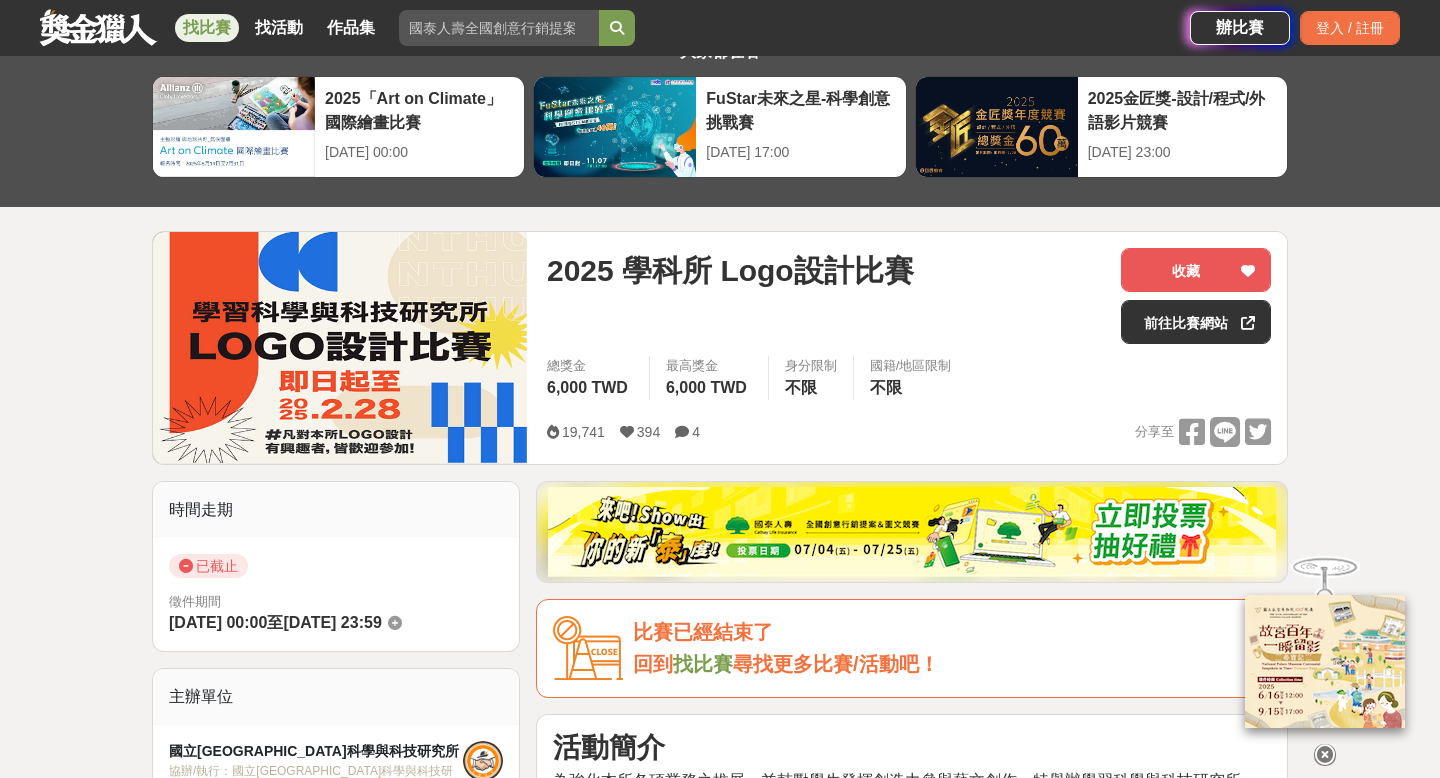scroll, scrollTop: 0, scrollLeft: 0, axis: both 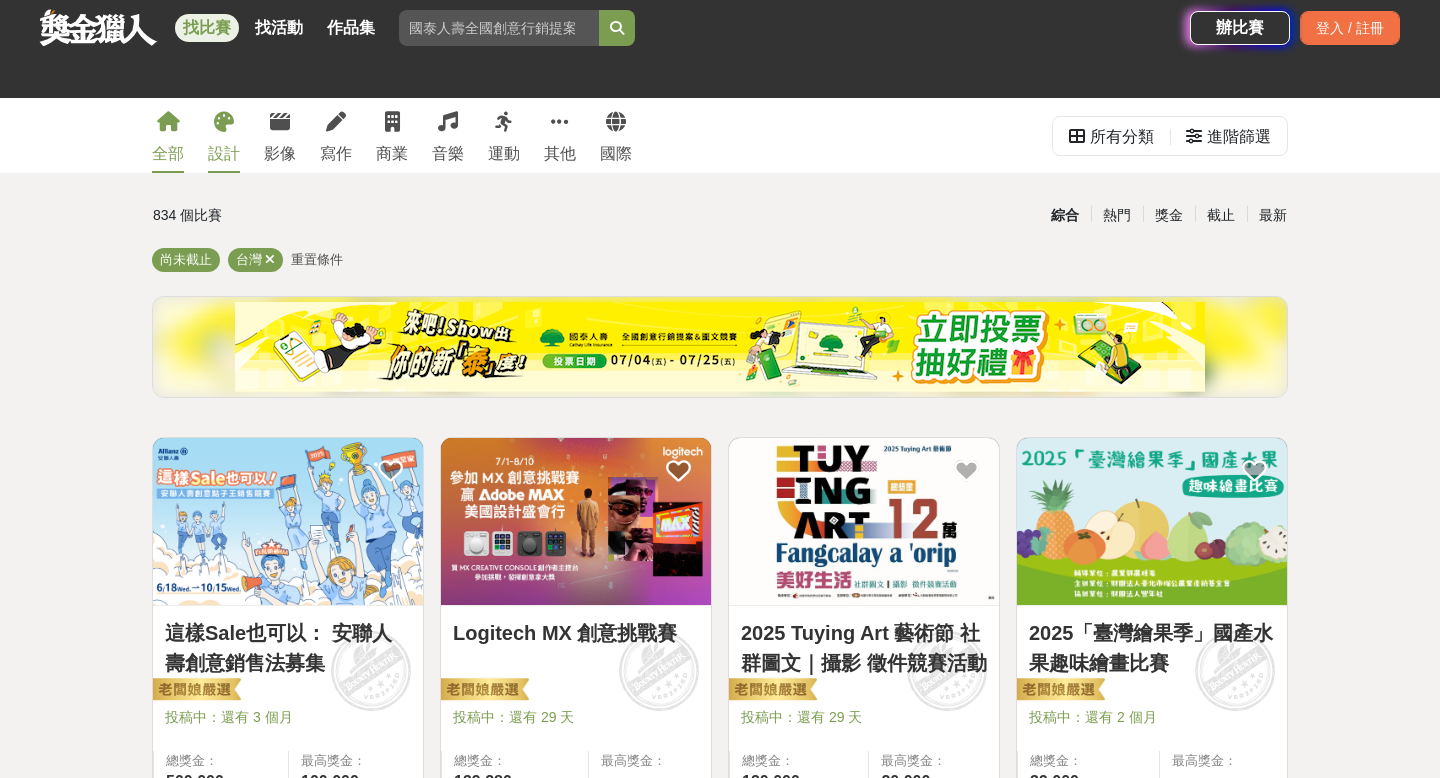 click on "設計" at bounding box center [224, 154] 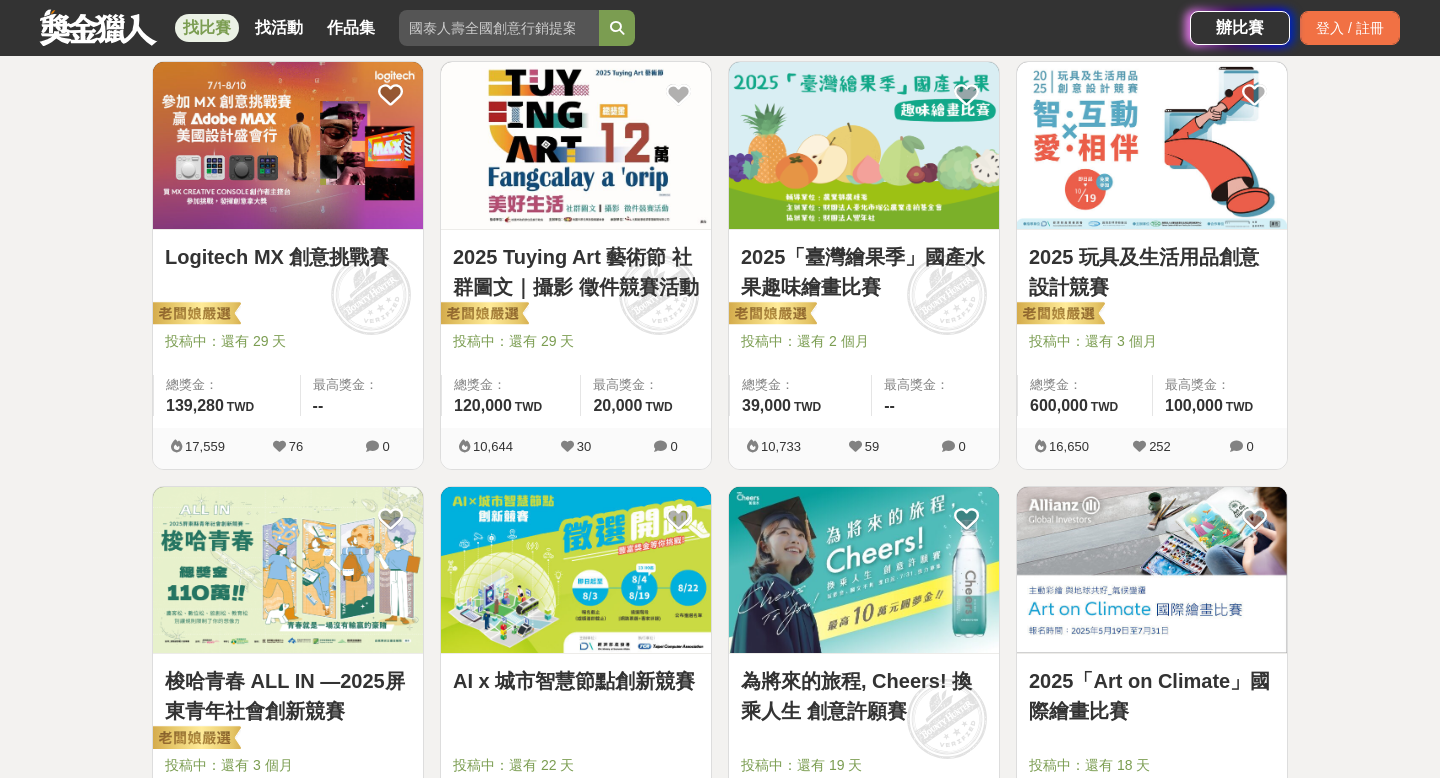 scroll, scrollTop: 416, scrollLeft: 0, axis: vertical 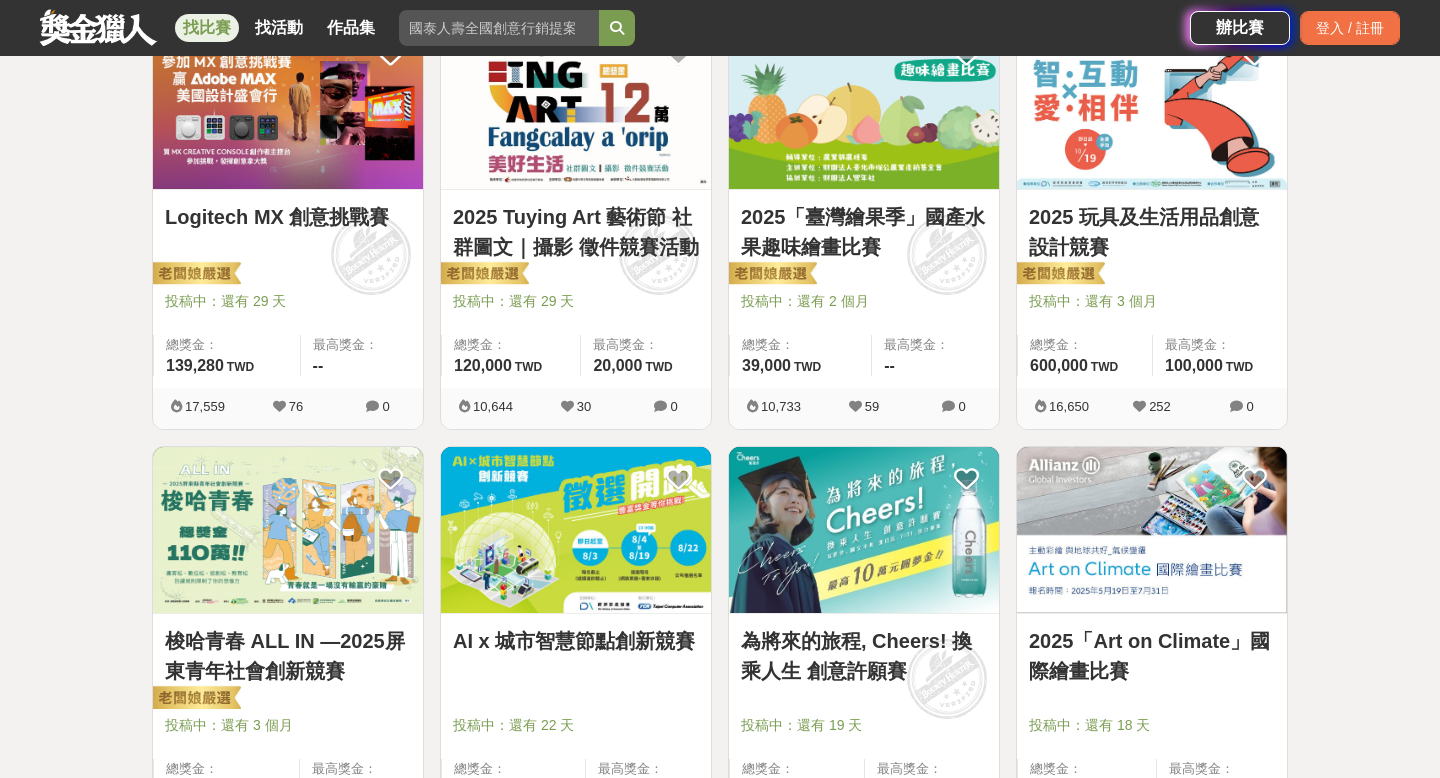 click on "2025「臺灣繪果季」國產水果趣味繪畫比賽" at bounding box center [864, 232] 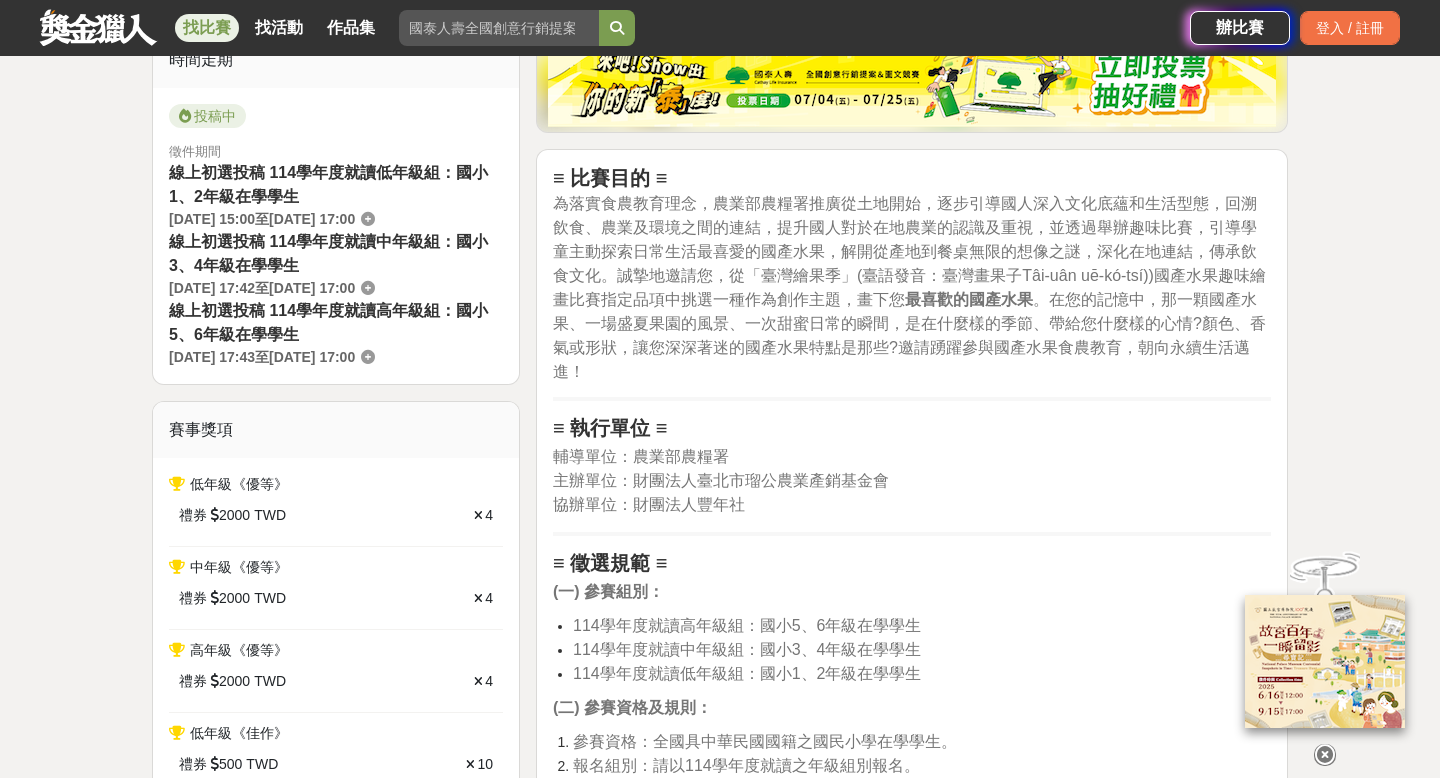 scroll, scrollTop: 525, scrollLeft: 0, axis: vertical 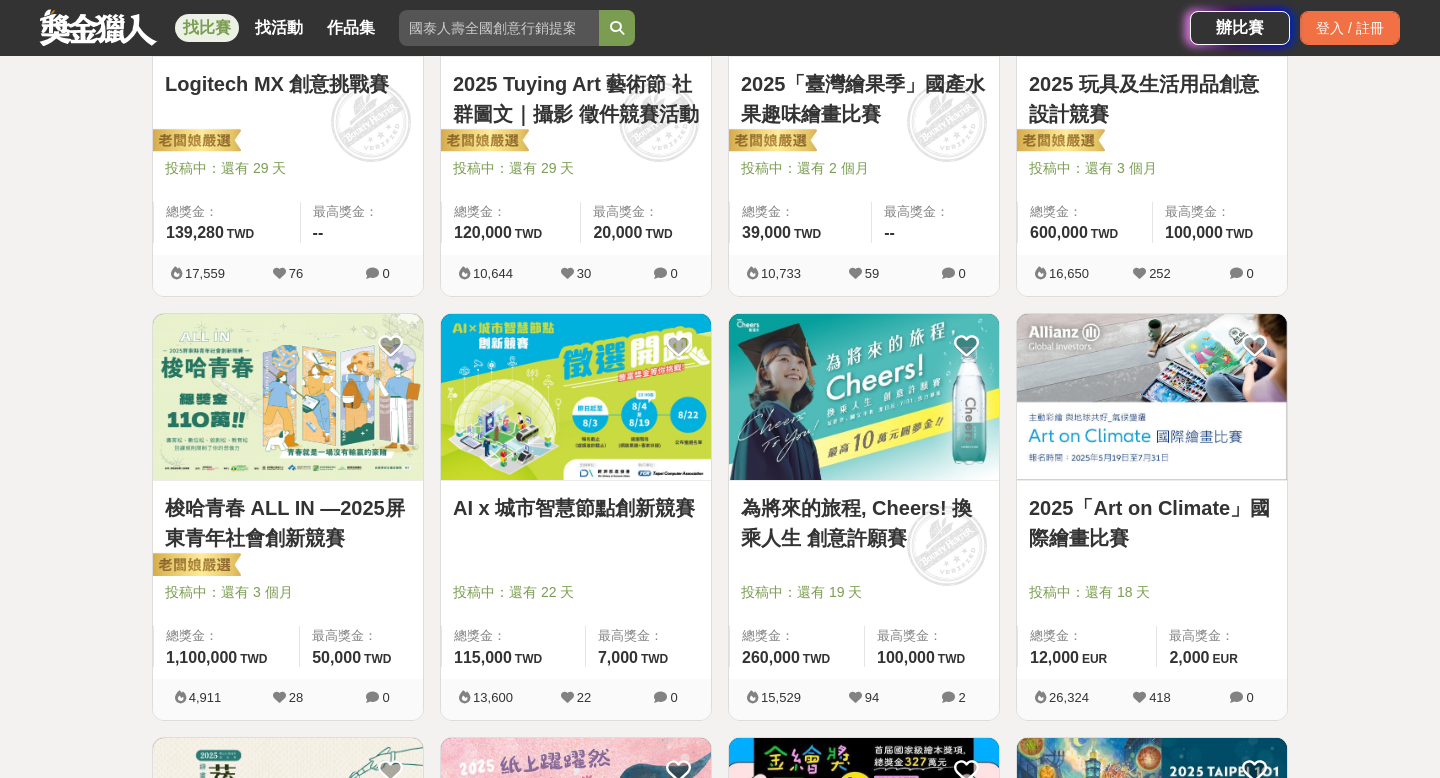 click on "2025「Art on Climate」國際繪畫比賽" at bounding box center [1152, 523] 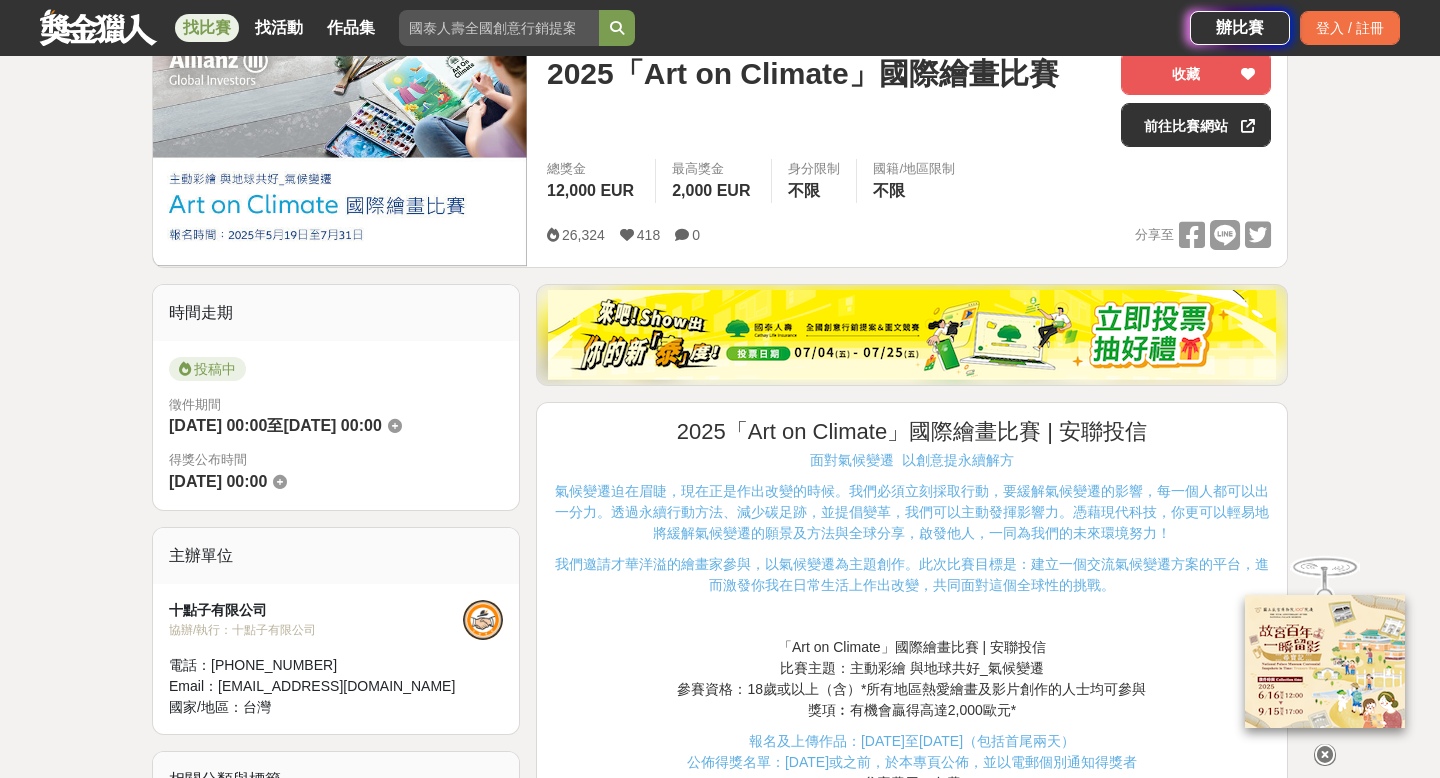 scroll, scrollTop: 0, scrollLeft: 0, axis: both 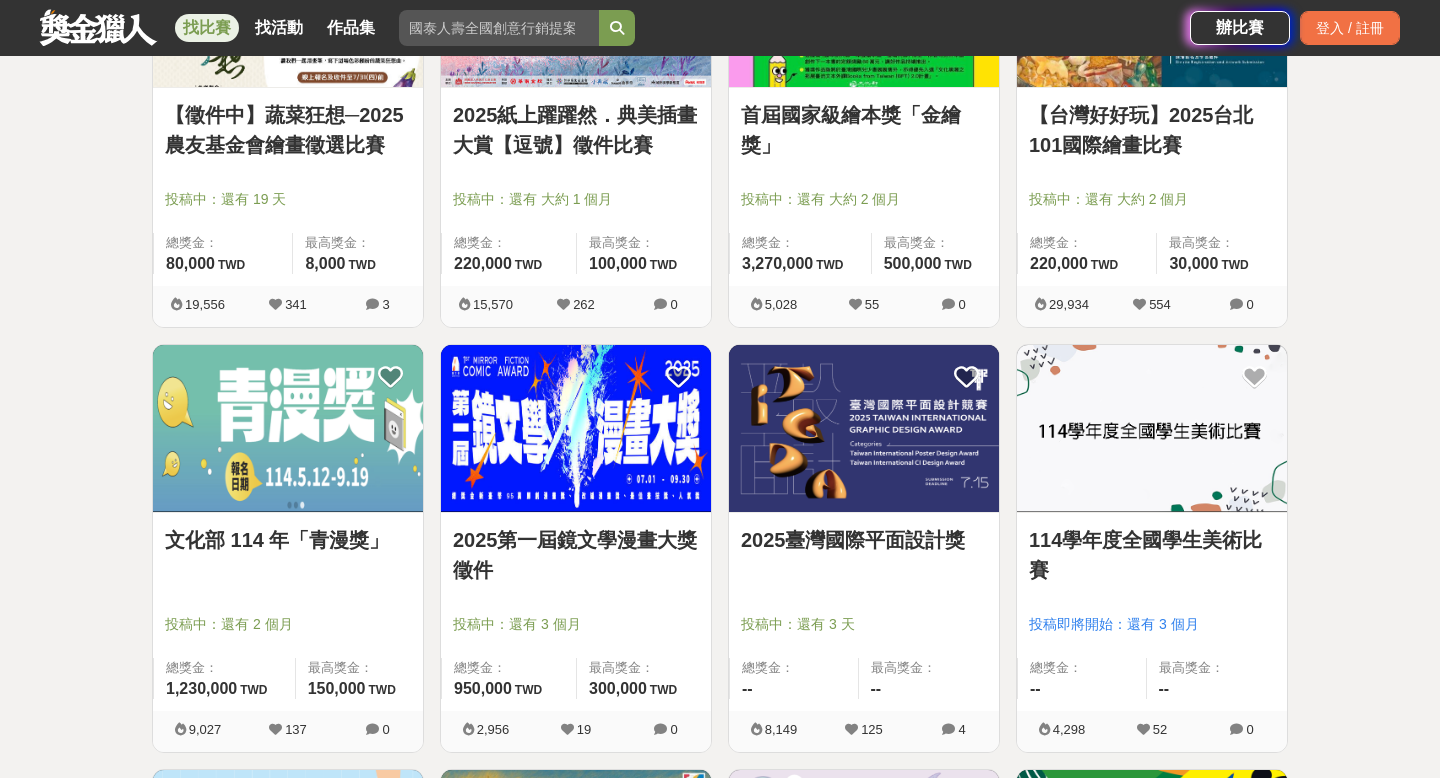 click on "114學年度全國學生美術比賽" at bounding box center (1152, 555) 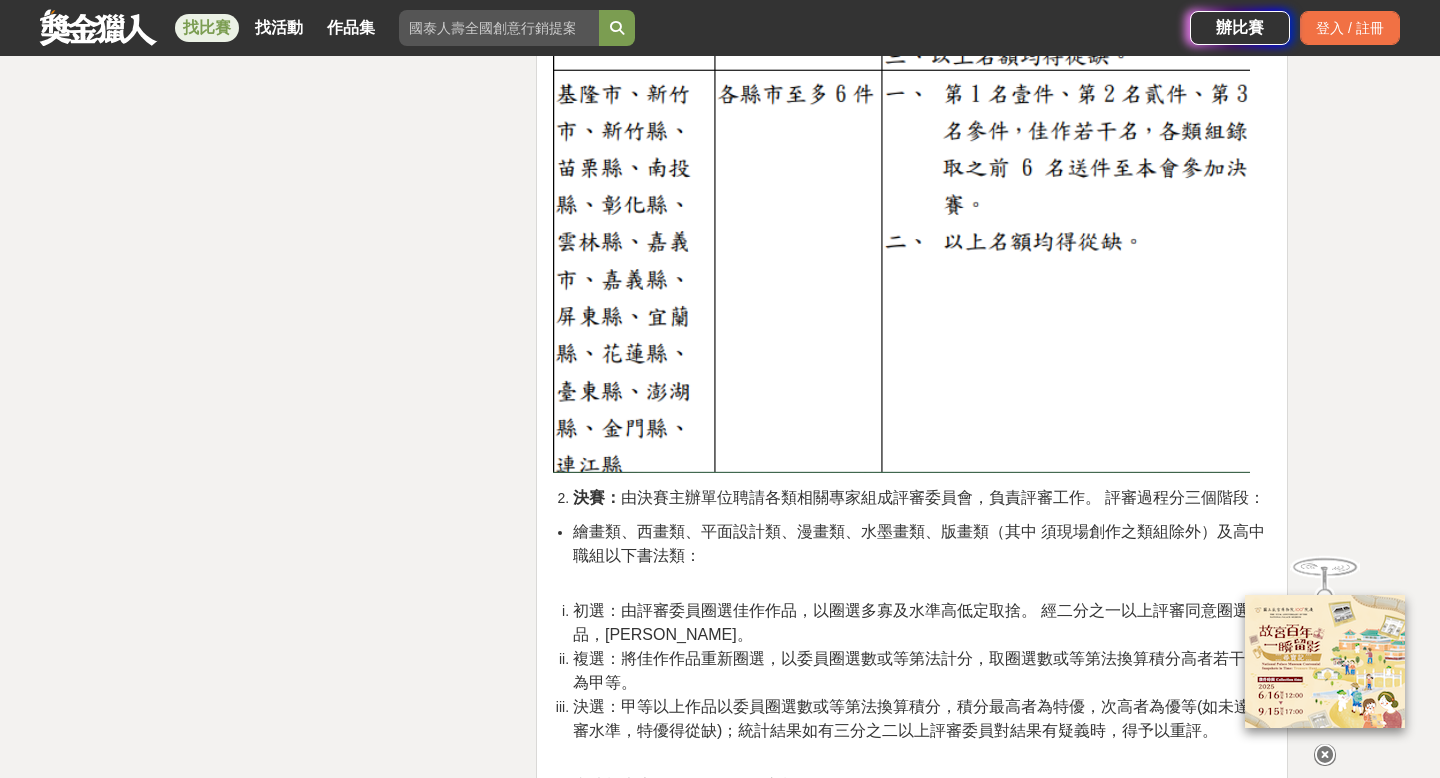 scroll, scrollTop: 4341, scrollLeft: 0, axis: vertical 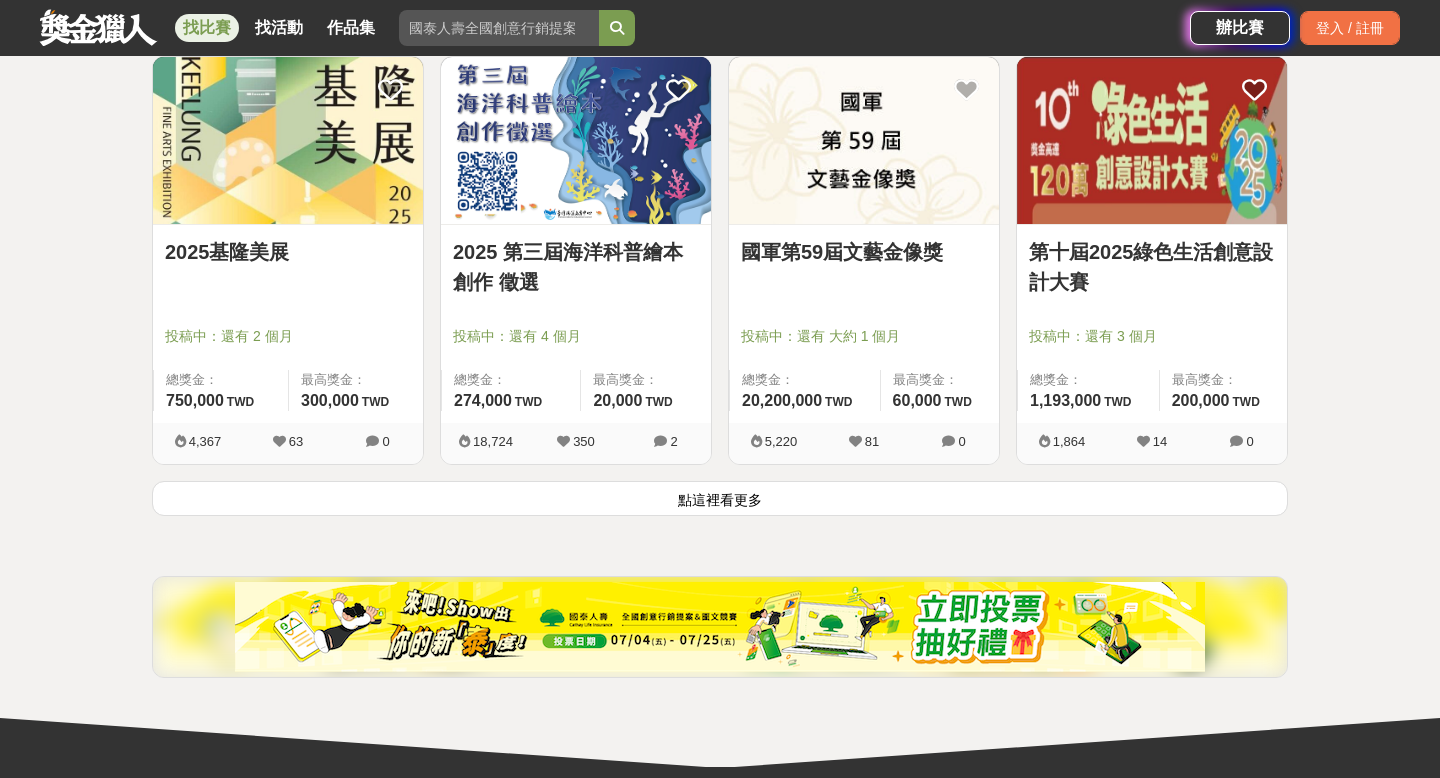 click on "點這裡看更多" at bounding box center (720, 498) 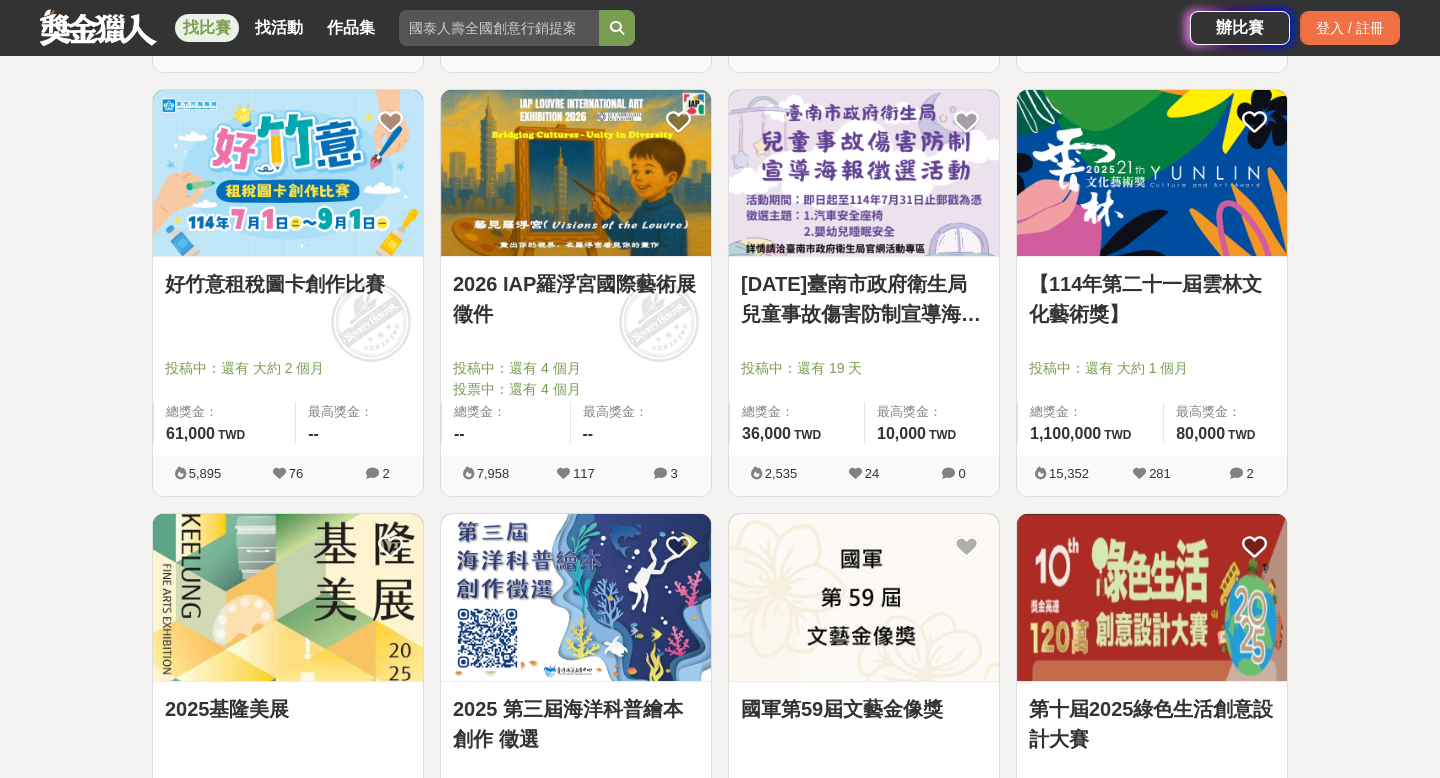 scroll, scrollTop: 2038, scrollLeft: 0, axis: vertical 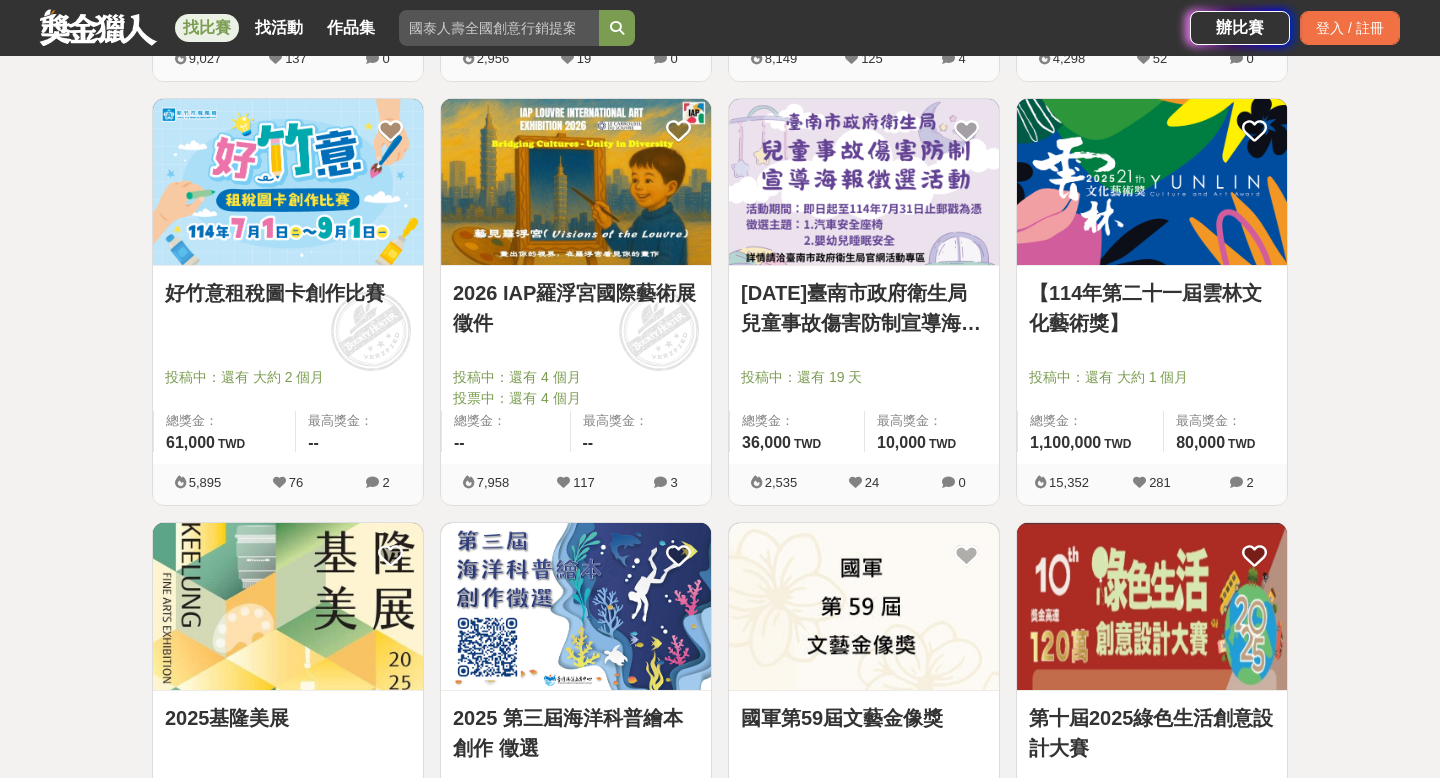 click on "【114年第二十一屆雲林文化藝術獎】" at bounding box center (1152, 308) 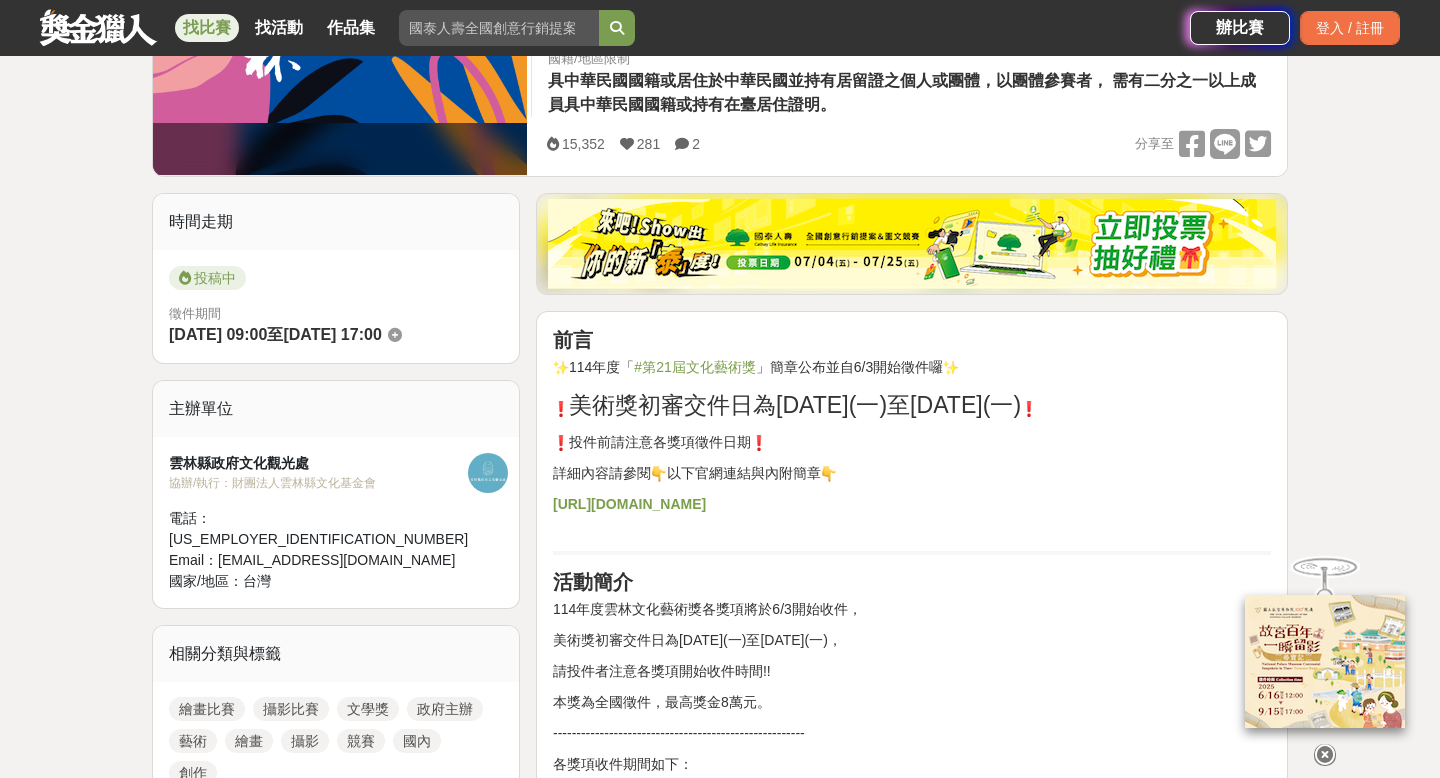 scroll, scrollTop: 0, scrollLeft: 0, axis: both 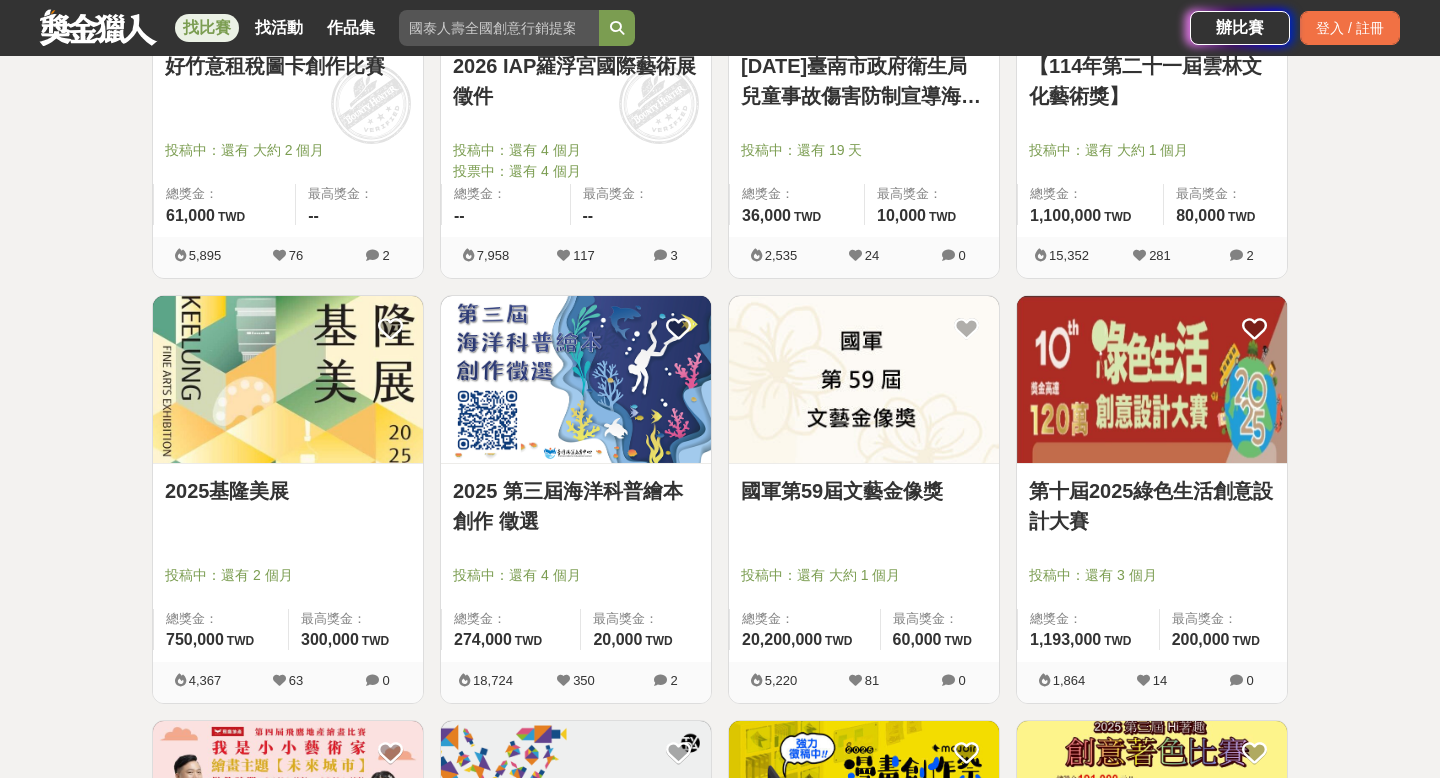 click at bounding box center (294, 547) 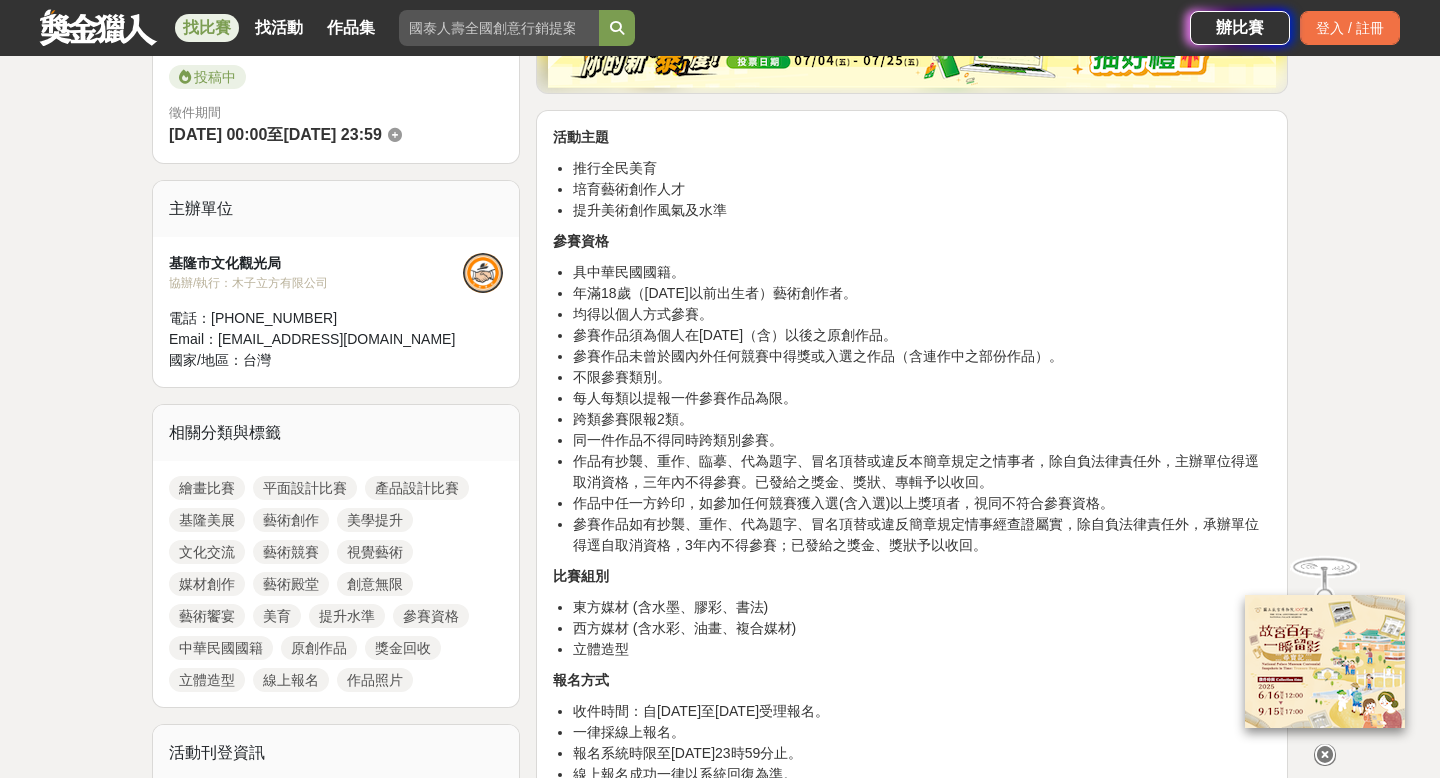 scroll, scrollTop: 549, scrollLeft: 0, axis: vertical 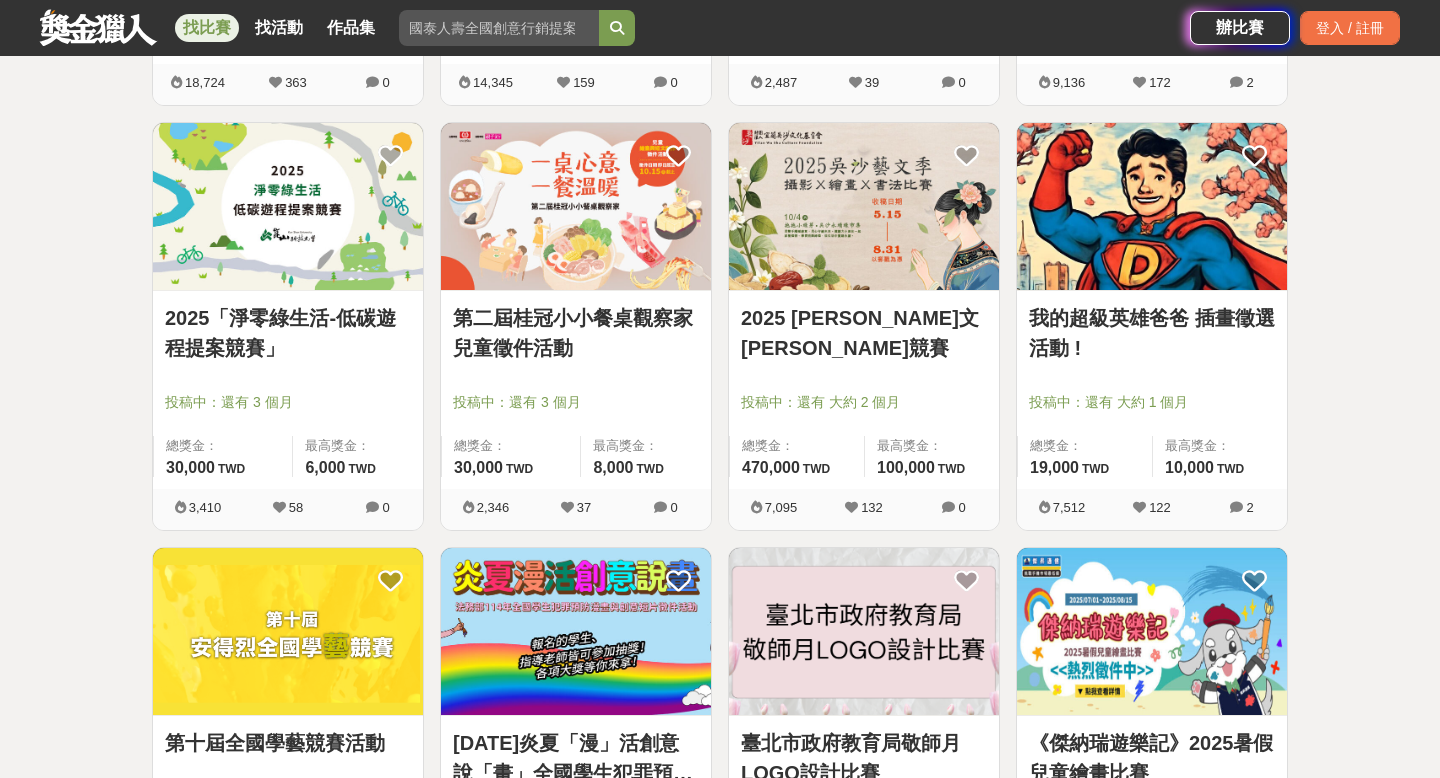 click on "2025 [PERSON_NAME]文[PERSON_NAME]競賽" at bounding box center [864, 333] 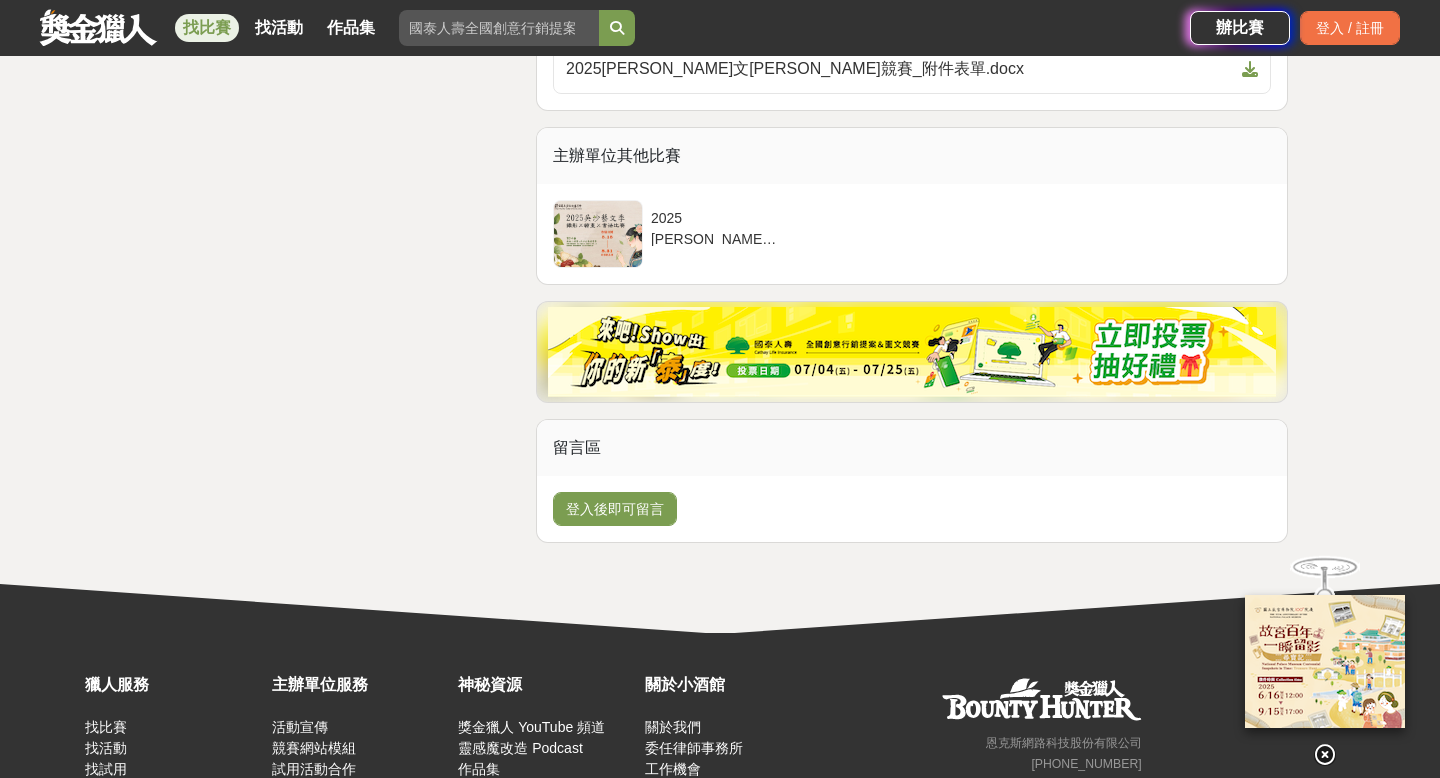 scroll, scrollTop: 4709, scrollLeft: 0, axis: vertical 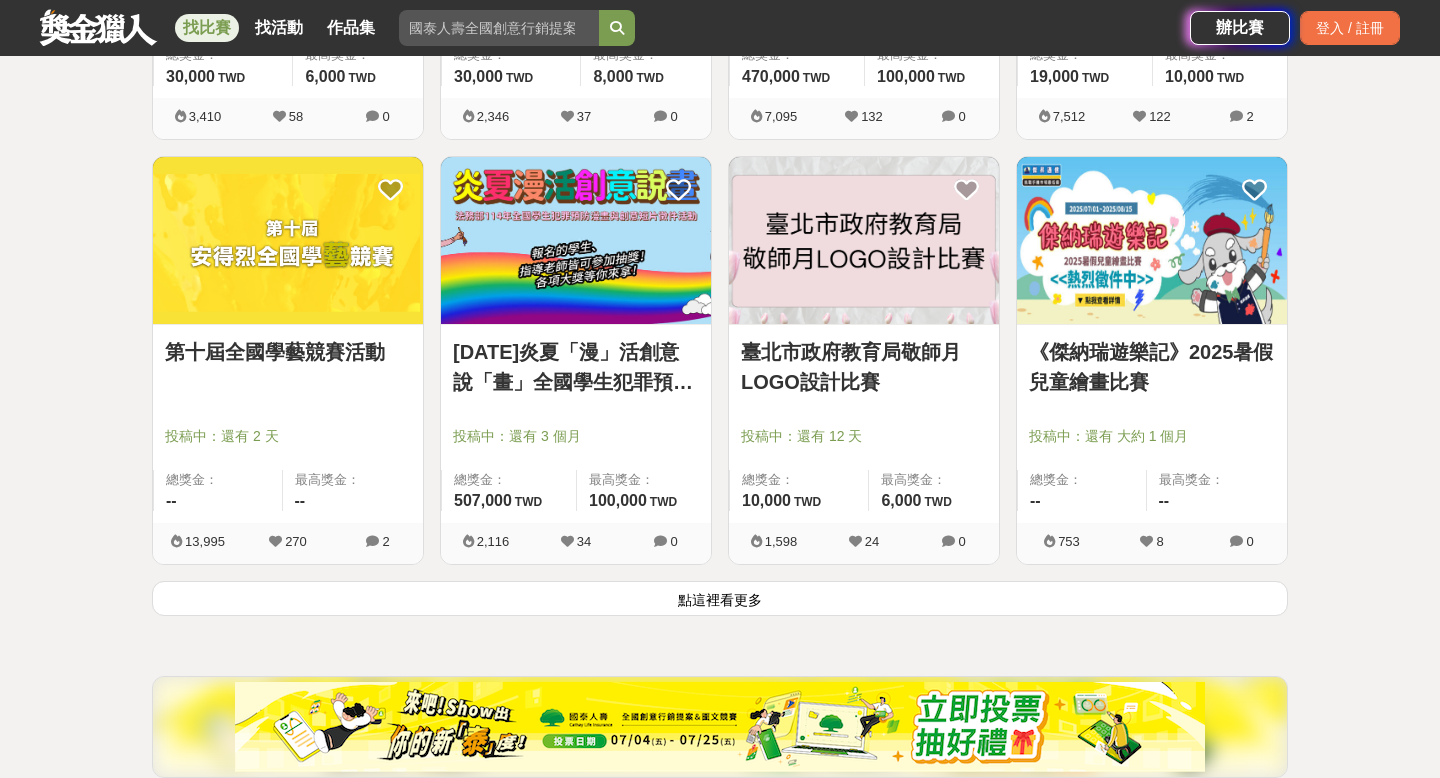 click on "點這裡看更多" at bounding box center [720, 598] 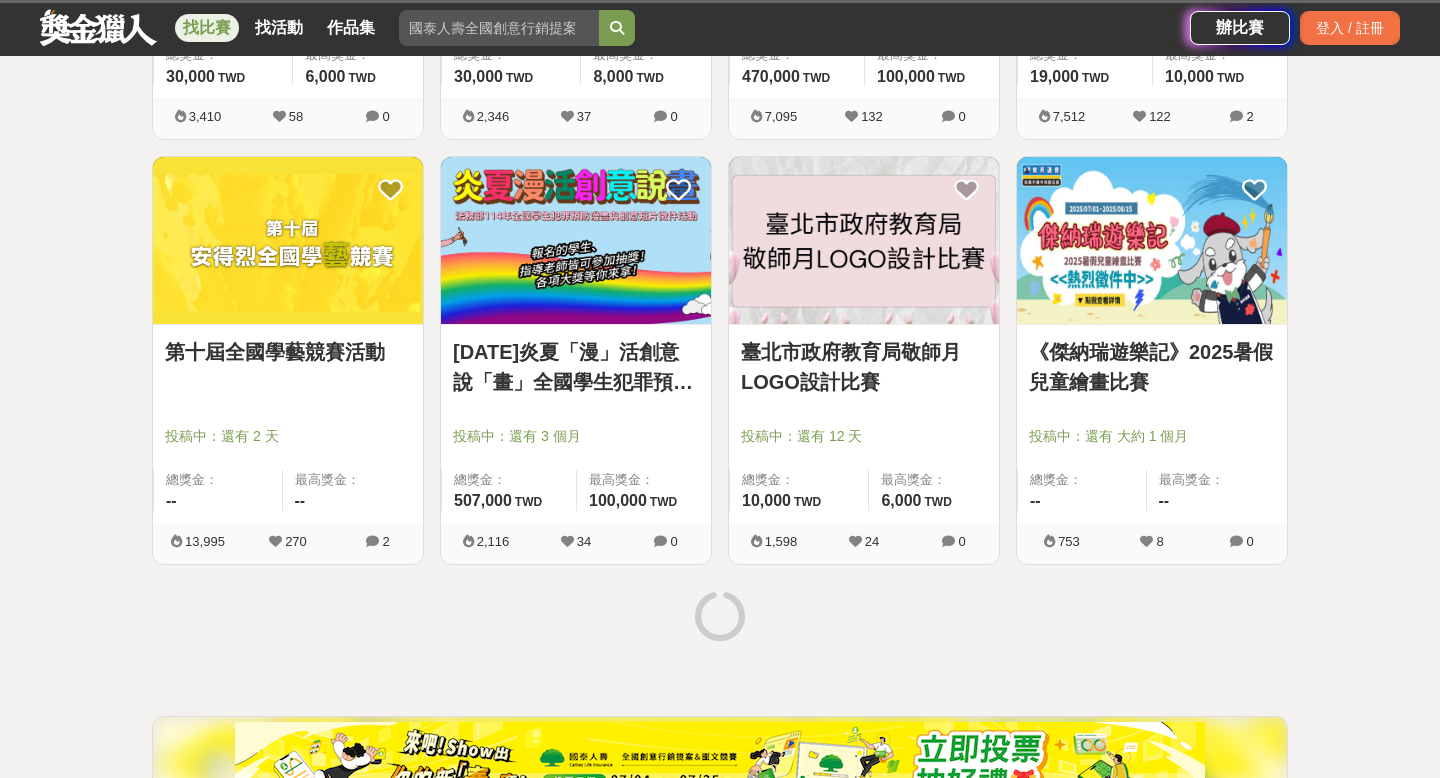 click at bounding box center (720, 618) 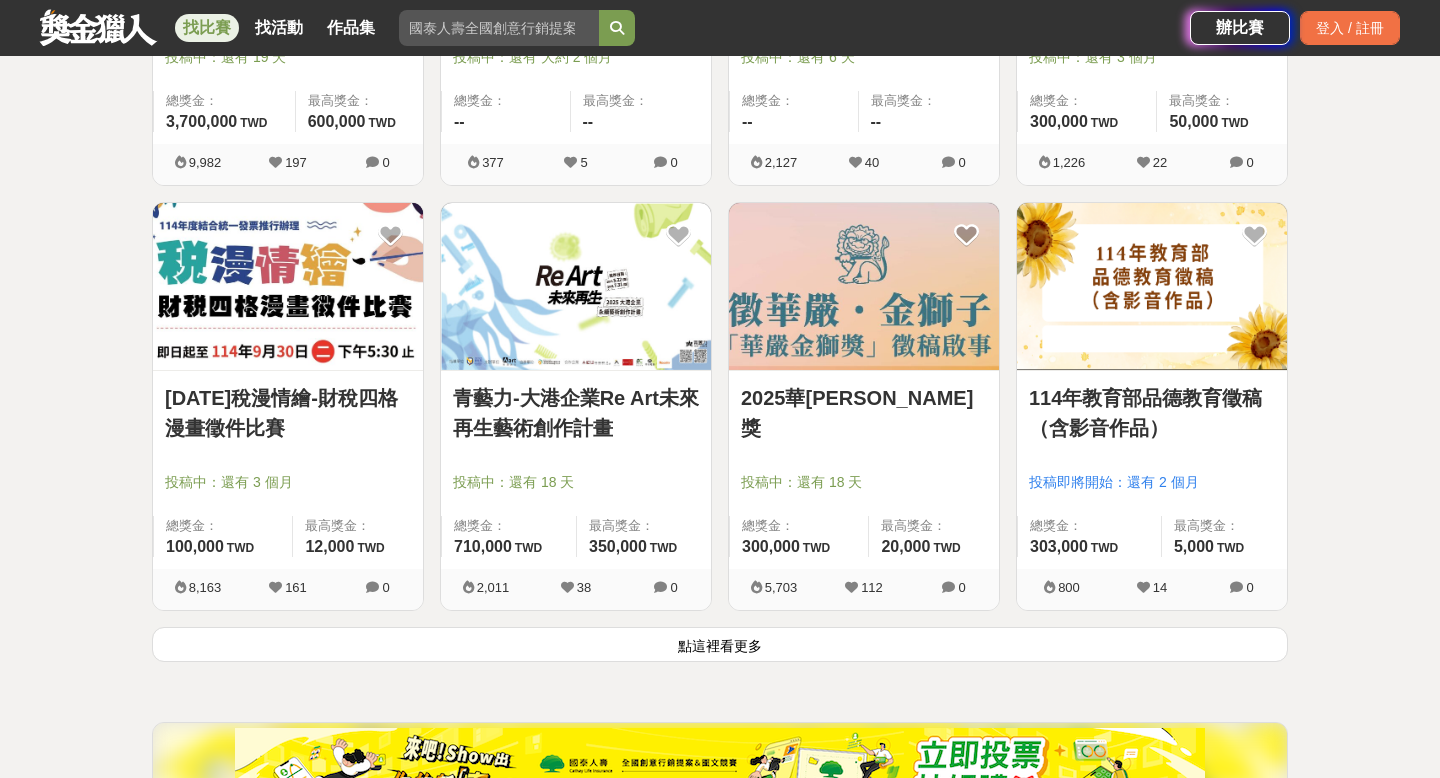 scroll, scrollTop: 7656, scrollLeft: 0, axis: vertical 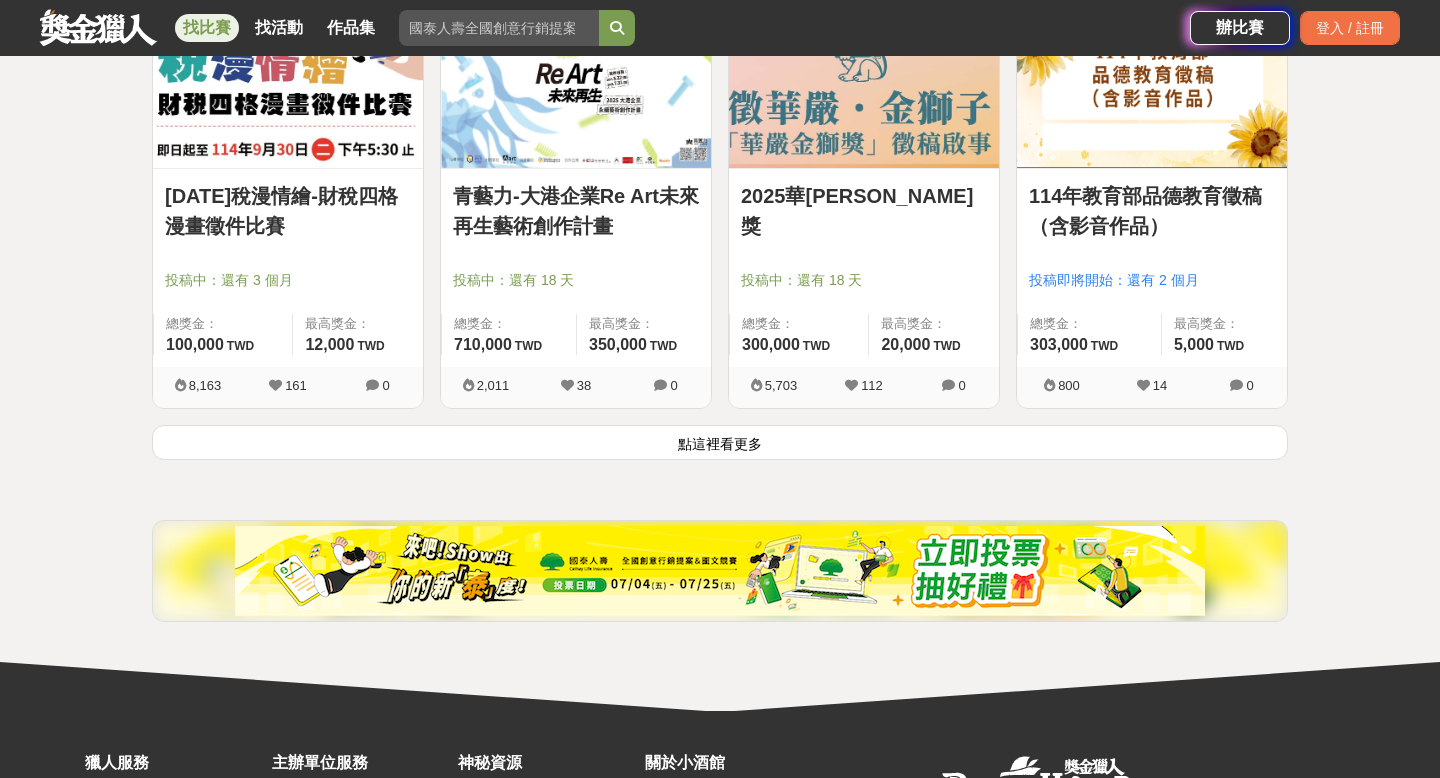 click on "點這裡看更多" at bounding box center (720, 442) 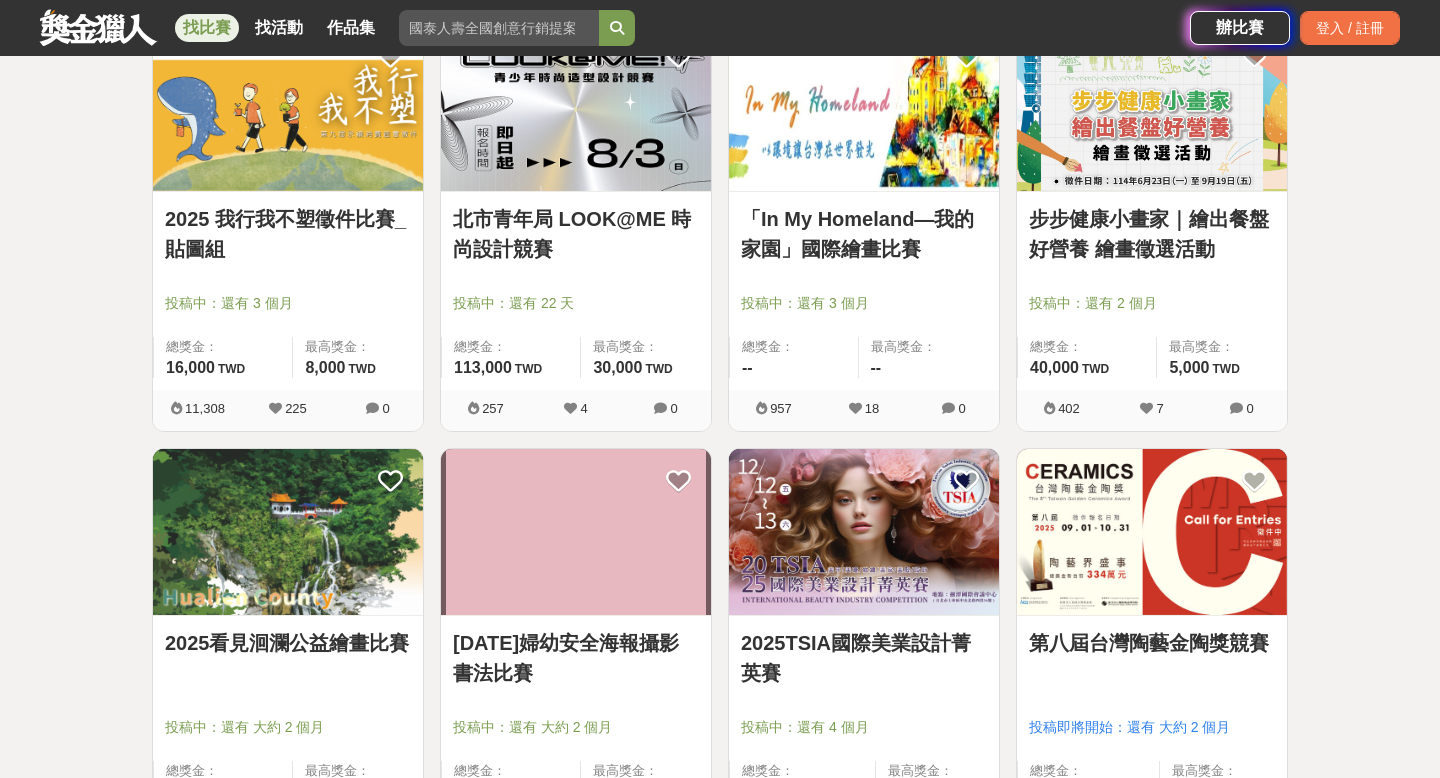 scroll, scrollTop: 9970, scrollLeft: 0, axis: vertical 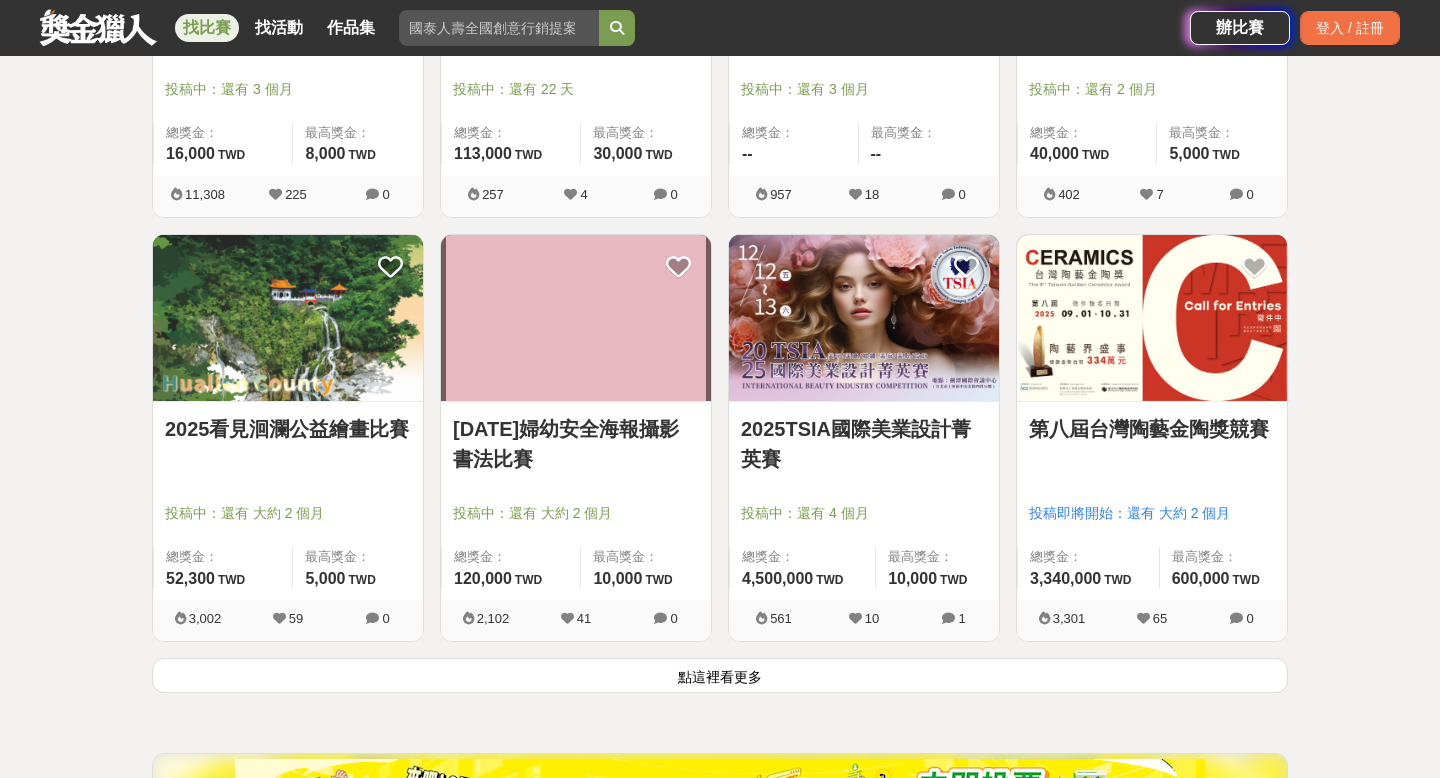 click on "點這裡看更多" at bounding box center (720, 675) 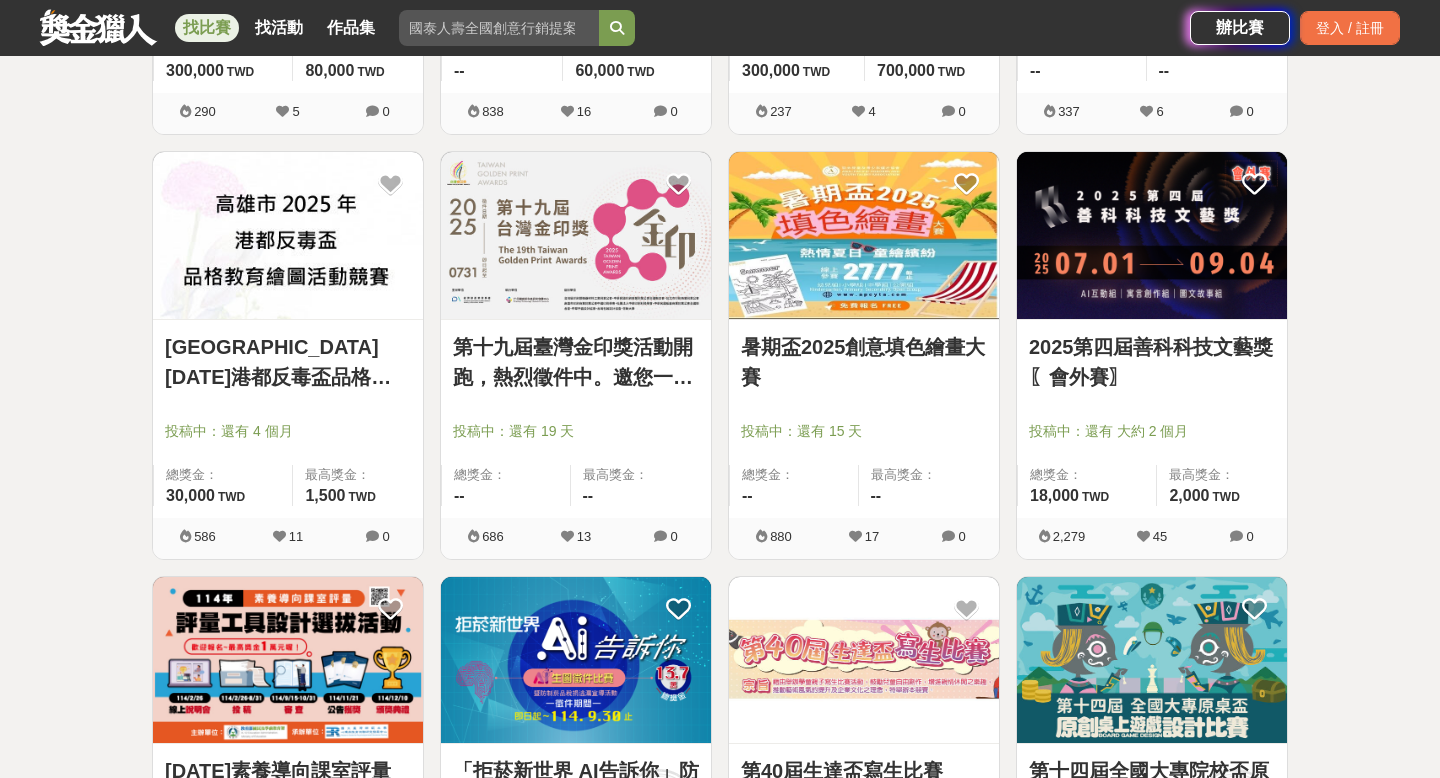 scroll, scrollTop: 12466, scrollLeft: 0, axis: vertical 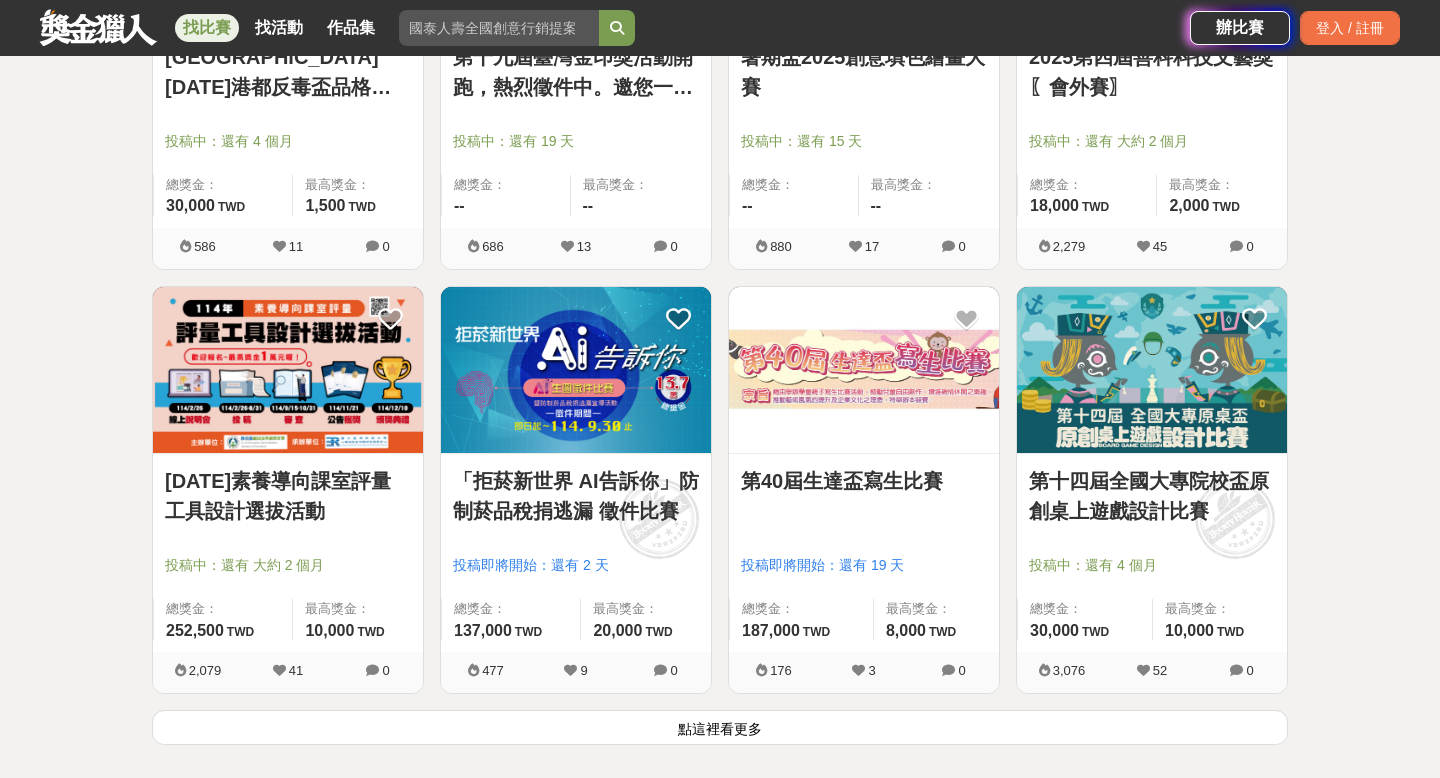 click on "點這裡看更多" at bounding box center (720, 727) 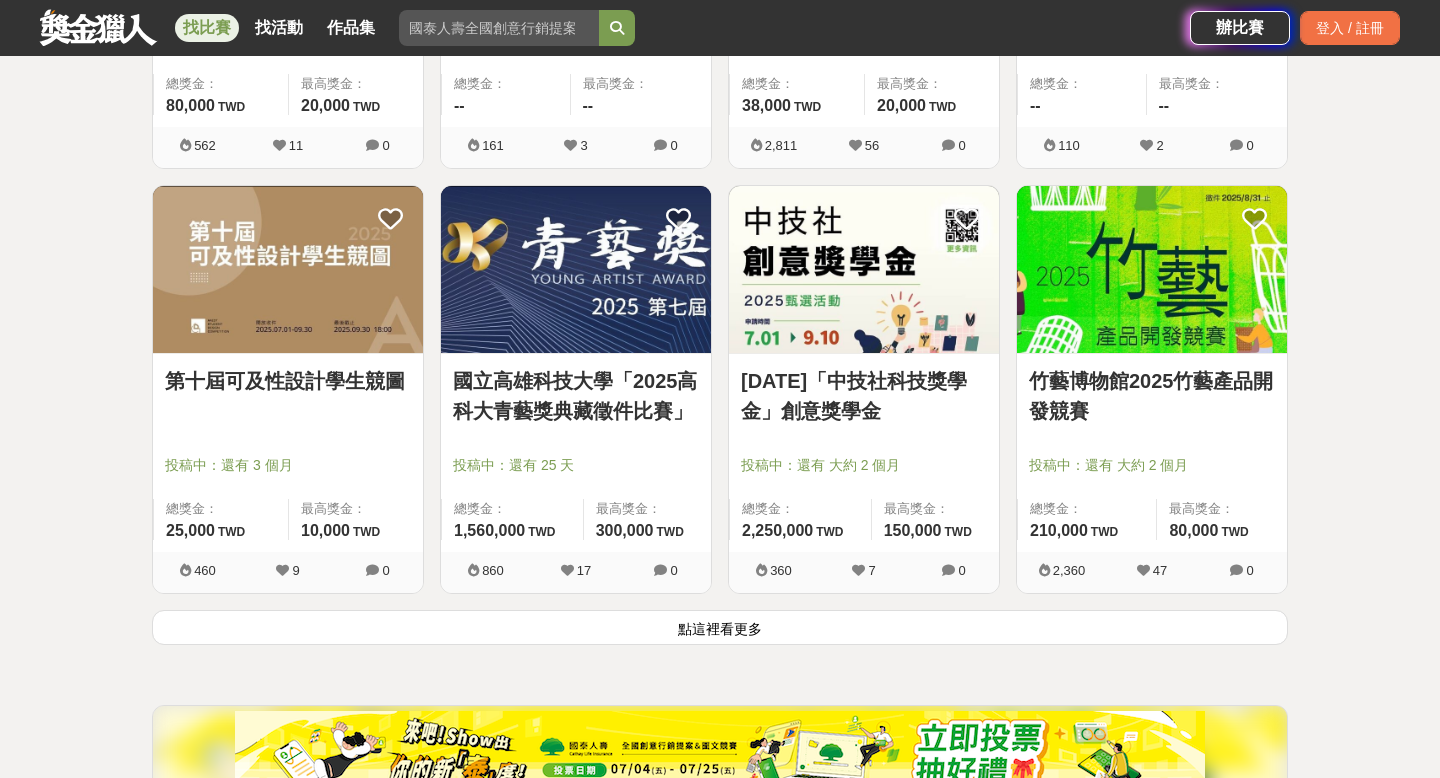 scroll, scrollTop: 15381, scrollLeft: 0, axis: vertical 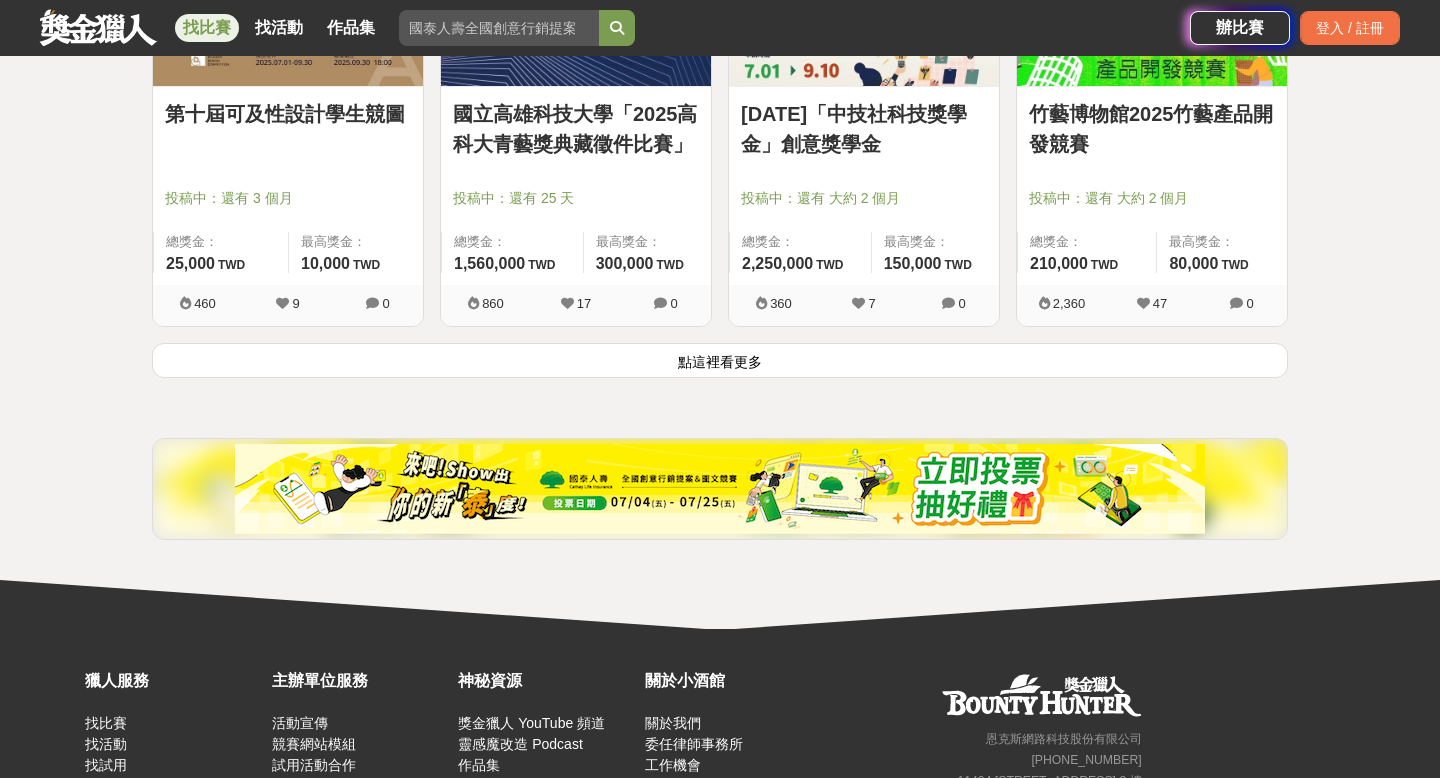 click on "點這裡看更多" at bounding box center (720, 360) 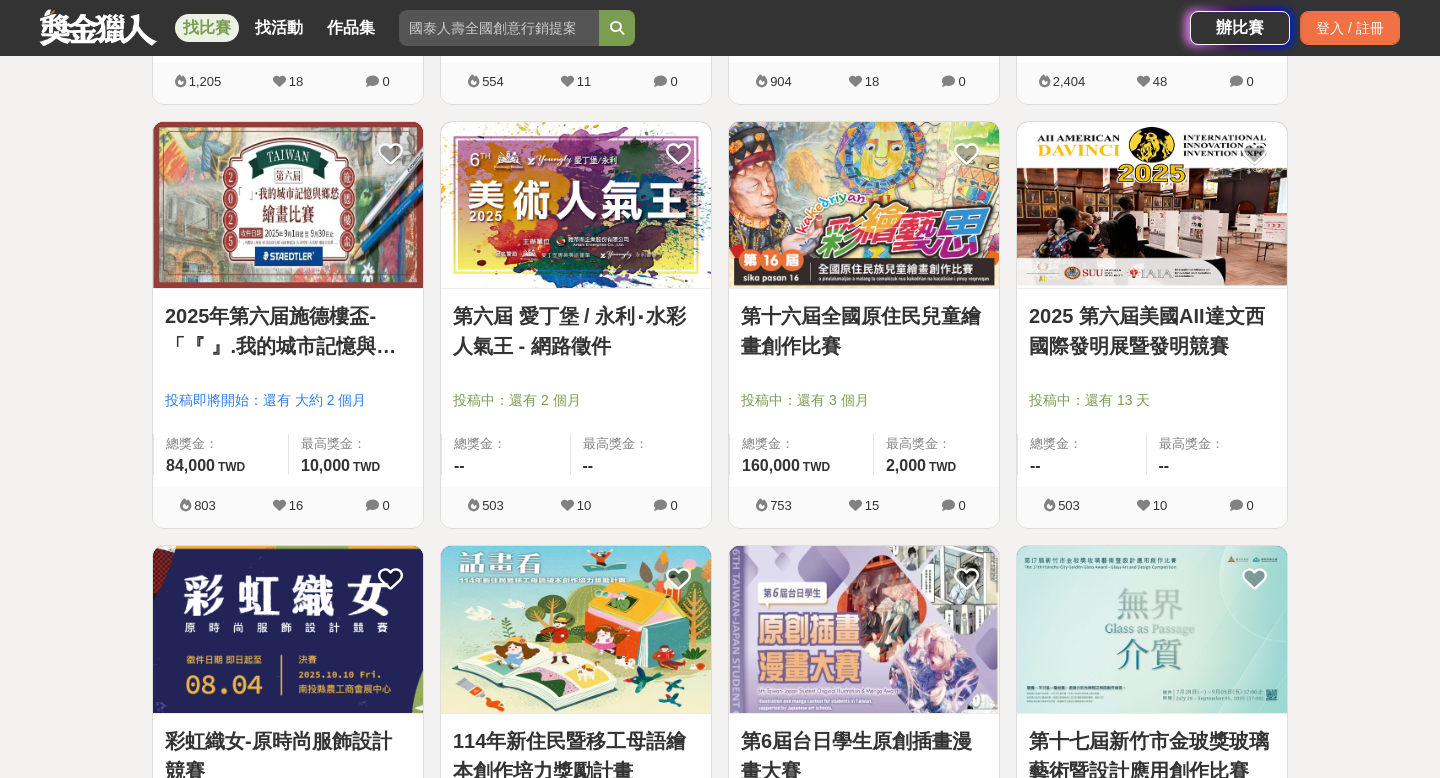 scroll, scrollTop: 17582, scrollLeft: 0, axis: vertical 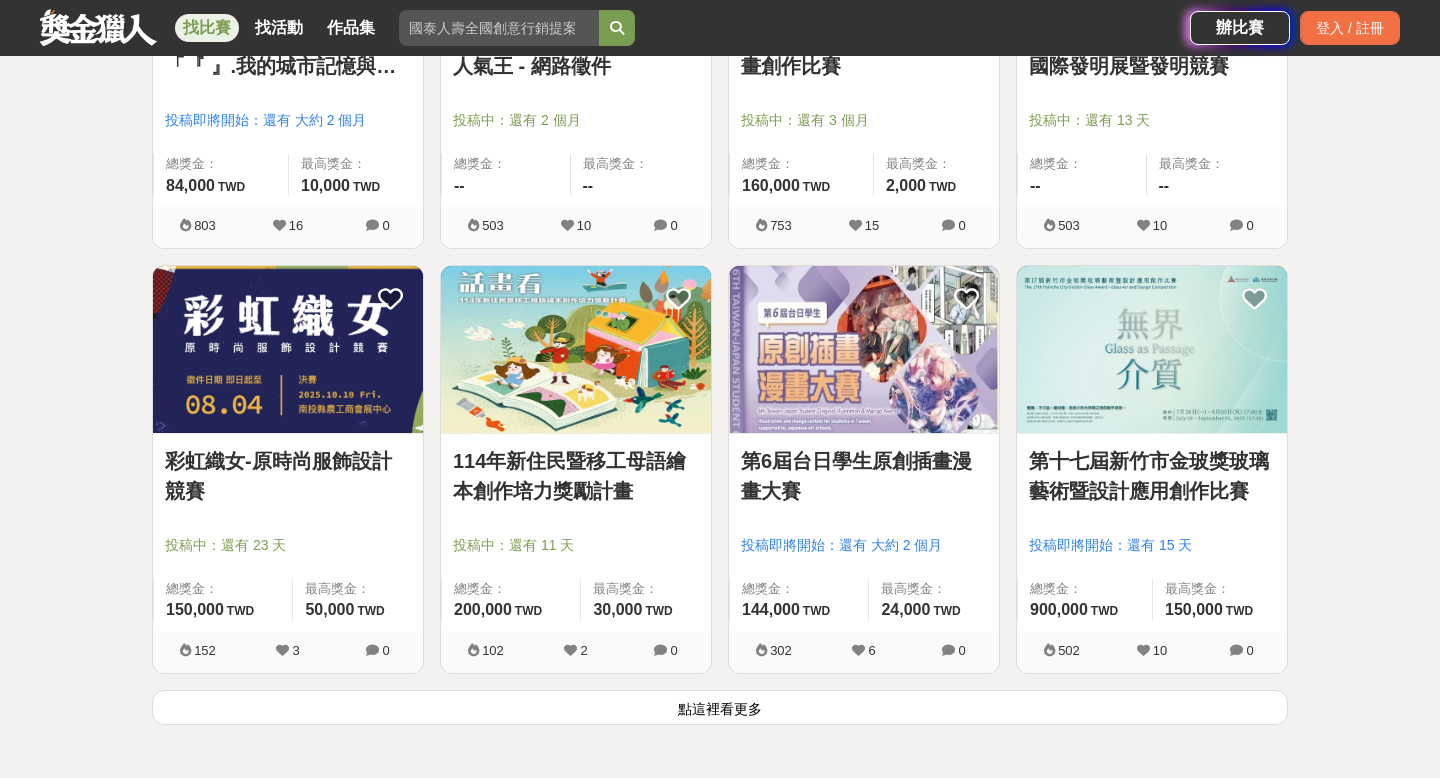 click on "183   個比賽 綜合 熱門 獎金 截止 最新 繪畫比賽 平面設計比賽 產品設計比賽 綜合設計 尚未截止 台灣 重置條件 Logitech MX 創意挑戰賽 投稿中：還有 29 天 總獎金： 139,280 139,280 TWD 最高獎金： -- 17,559 76 0 2025 Tuying Art 藝術節 社群圖文｜攝影 徵件競賽活動 投稿中：還有 29 天 總獎金： 120,000 120,000 TWD 最高獎金： 20,000 TWD 10,644 30 0 2025「臺灣繪果季」國產水果趣味繪畫比賽 投稿中：還有 2 個月 總獎金： 39,000 39,000 TWD 最高獎金： -- 10,733 59 0 2025 玩具及生活用品創意設計競賽 投稿中：還有 3 個月 總獎金： 600,000 600,000 TWD 最高獎金： 100,000 TWD 16,650 252 0 梭哈青春 ALL IN —2025屏東青年社會創新競賽 投稿中：還有 3 個月 總獎金： 1,100,000 110 萬 TWD 最高獎金： 50,000 TWD 4,911 28 0 AI x 城市智慧節點創新競賽 投稿中：還有 22 天 總獎金： 115,000 115,000 TWD 最高獎金： 7,000 TWD 13,600 22 0 260,000" at bounding box center [720, -8242] 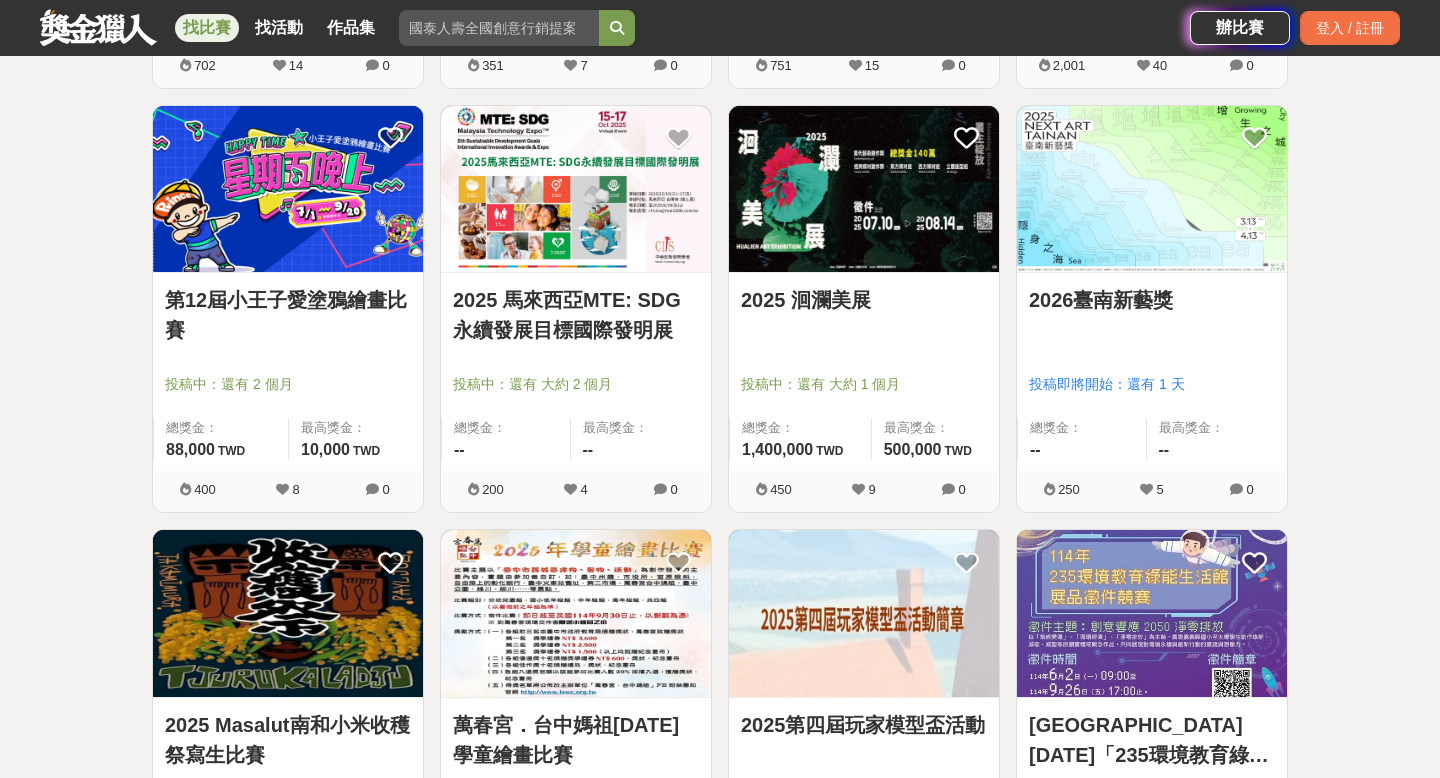 scroll, scrollTop: 18586, scrollLeft: 0, axis: vertical 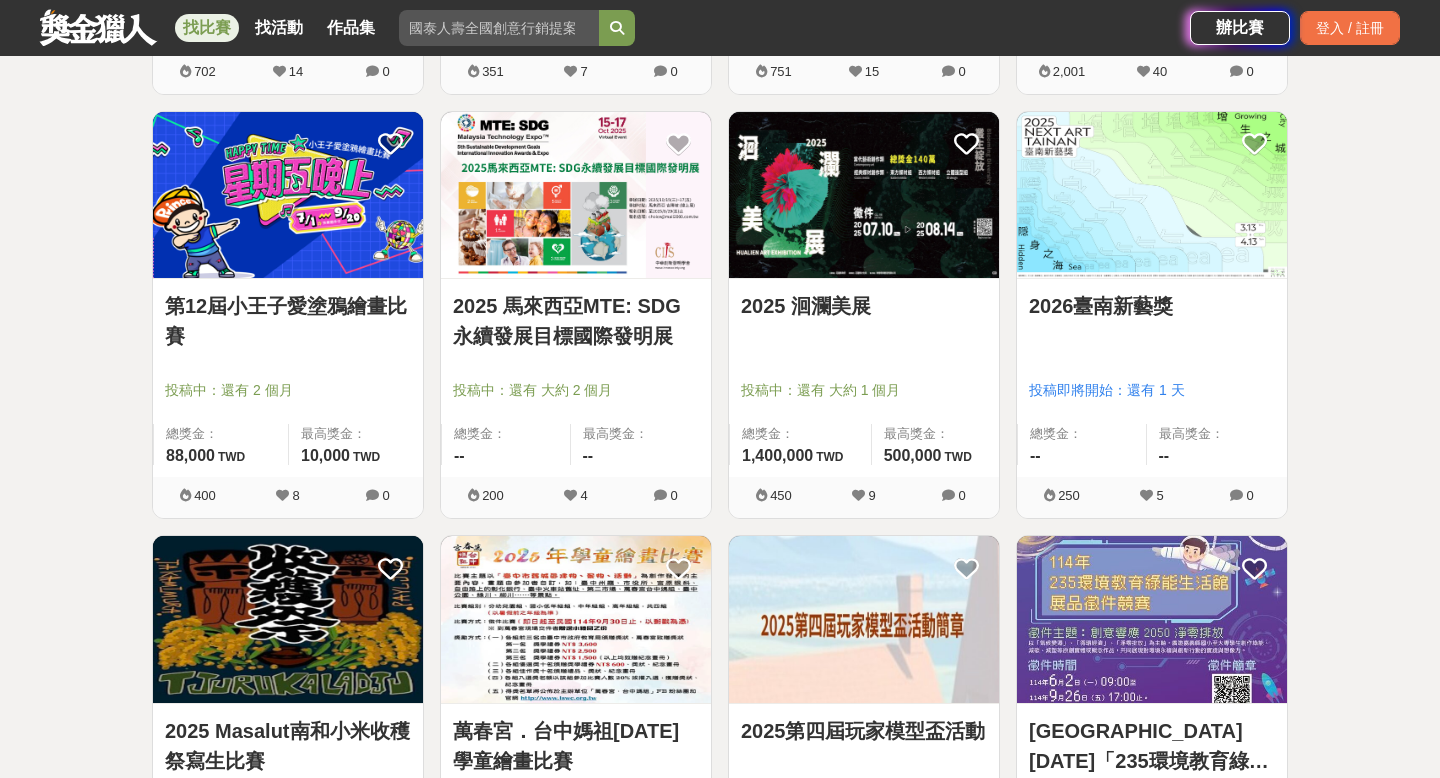 click on "2026臺南新藝獎" at bounding box center [1152, 306] 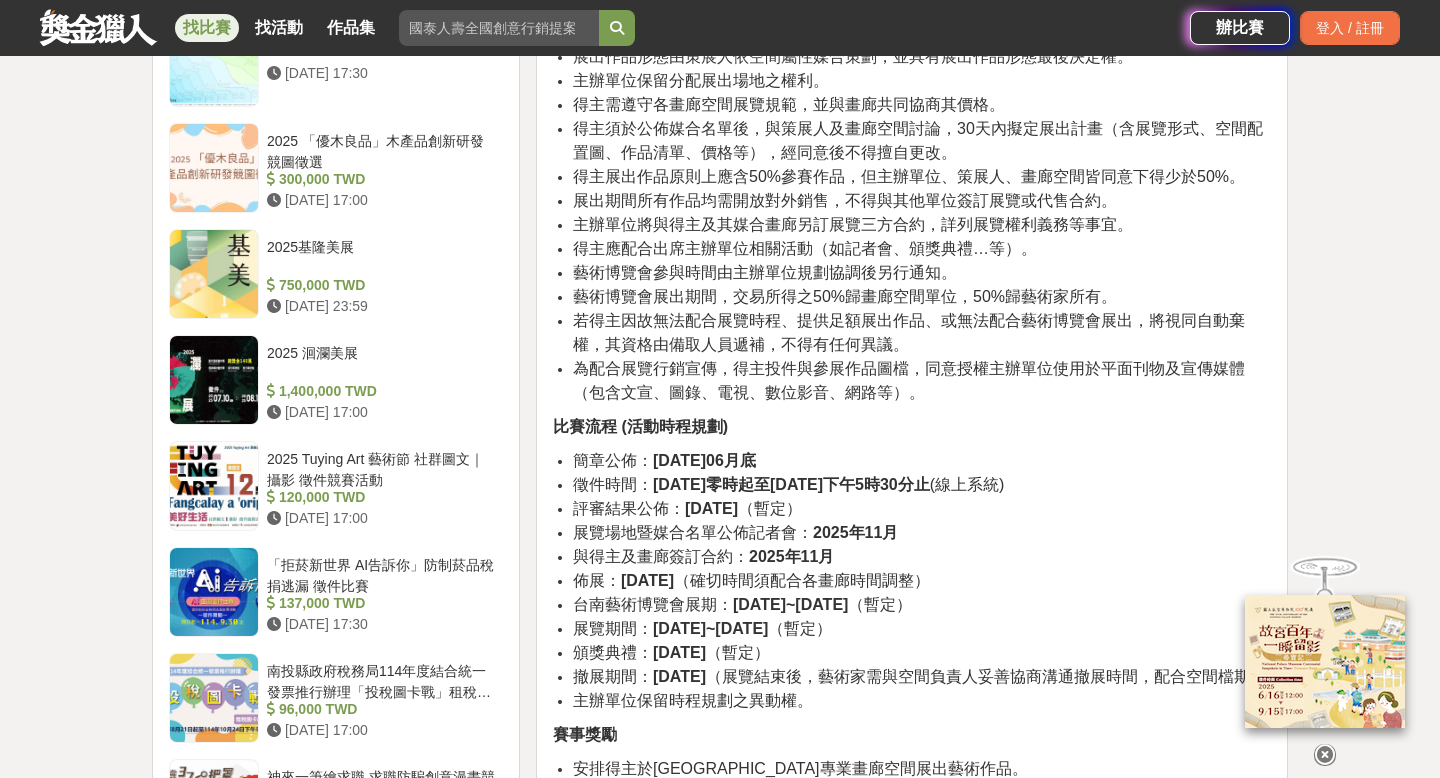 scroll, scrollTop: 2302, scrollLeft: 0, axis: vertical 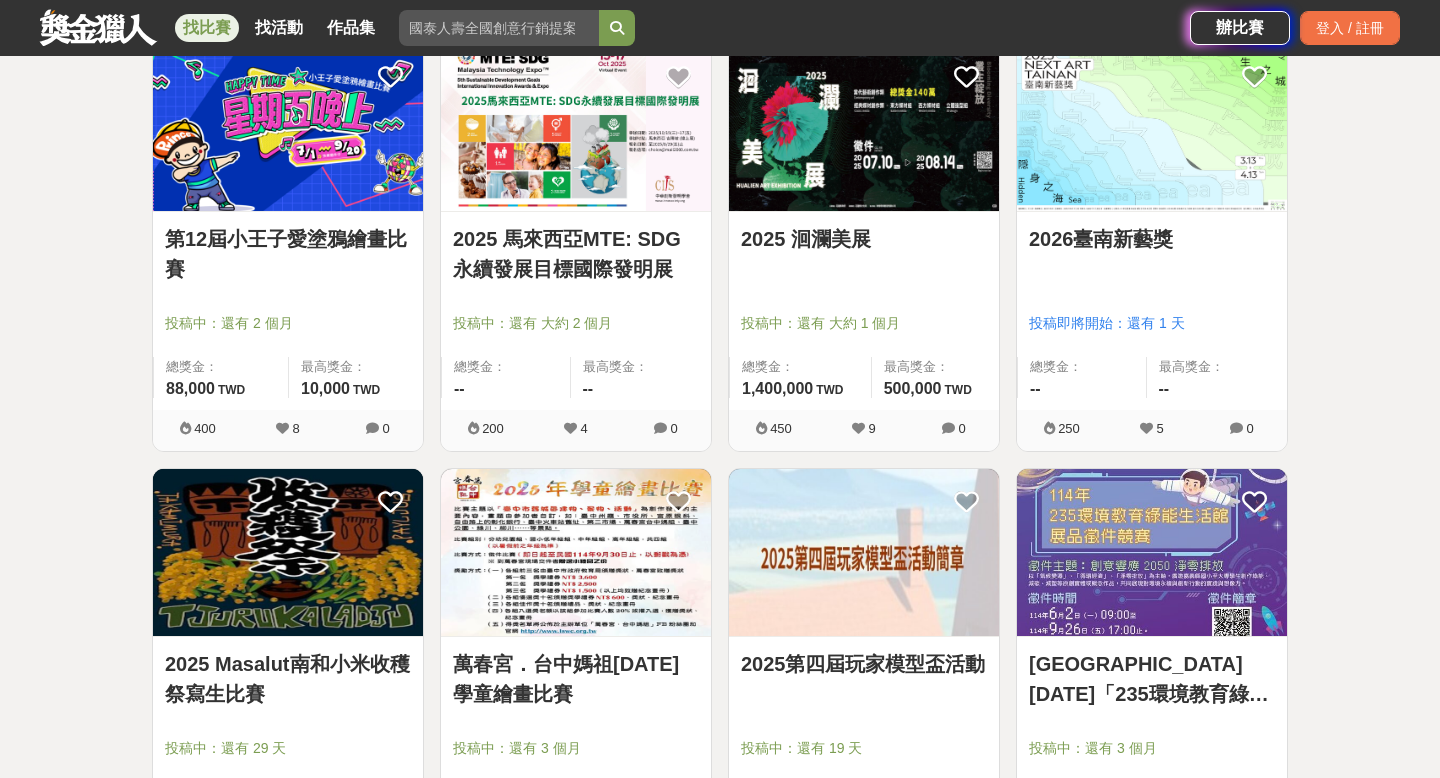 click at bounding box center [870, 295] 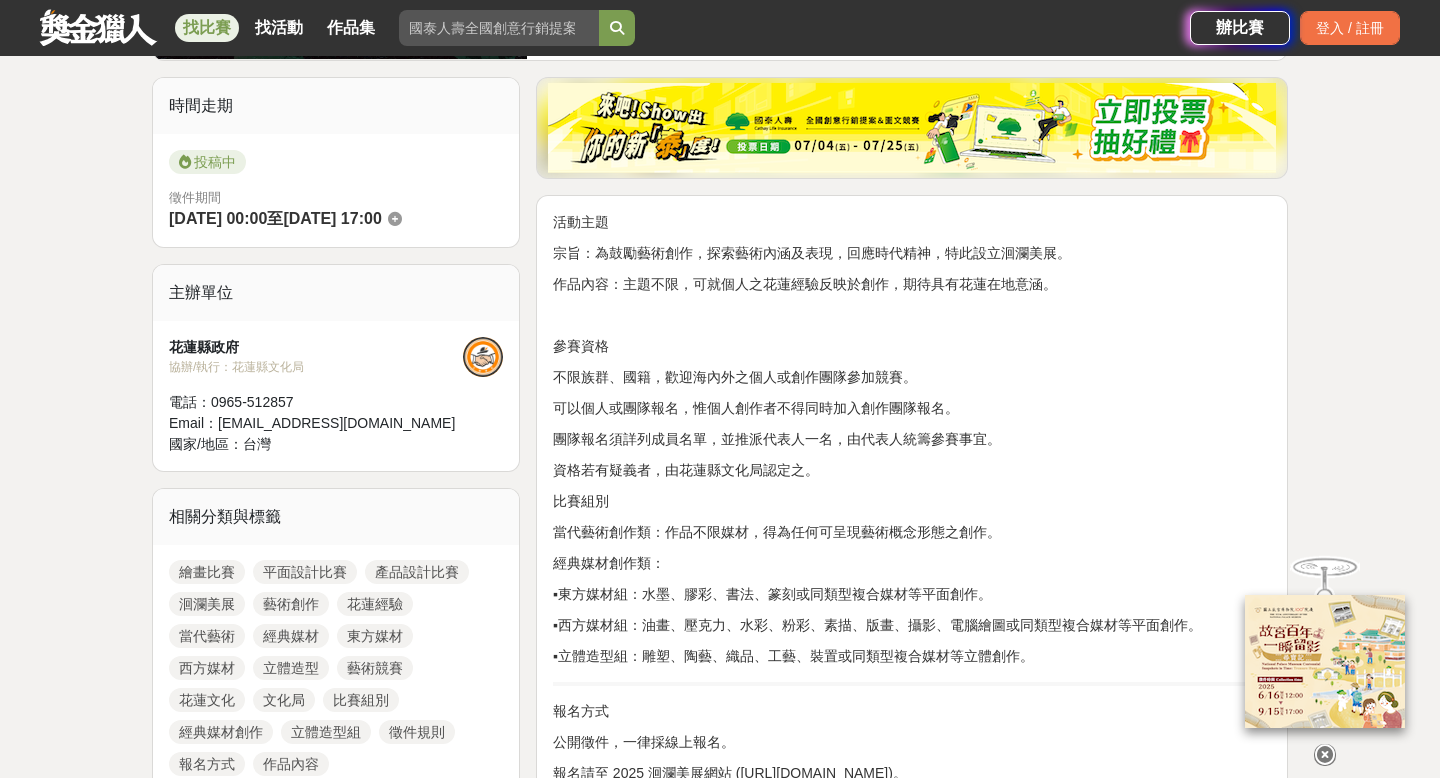 scroll, scrollTop: 150, scrollLeft: 0, axis: vertical 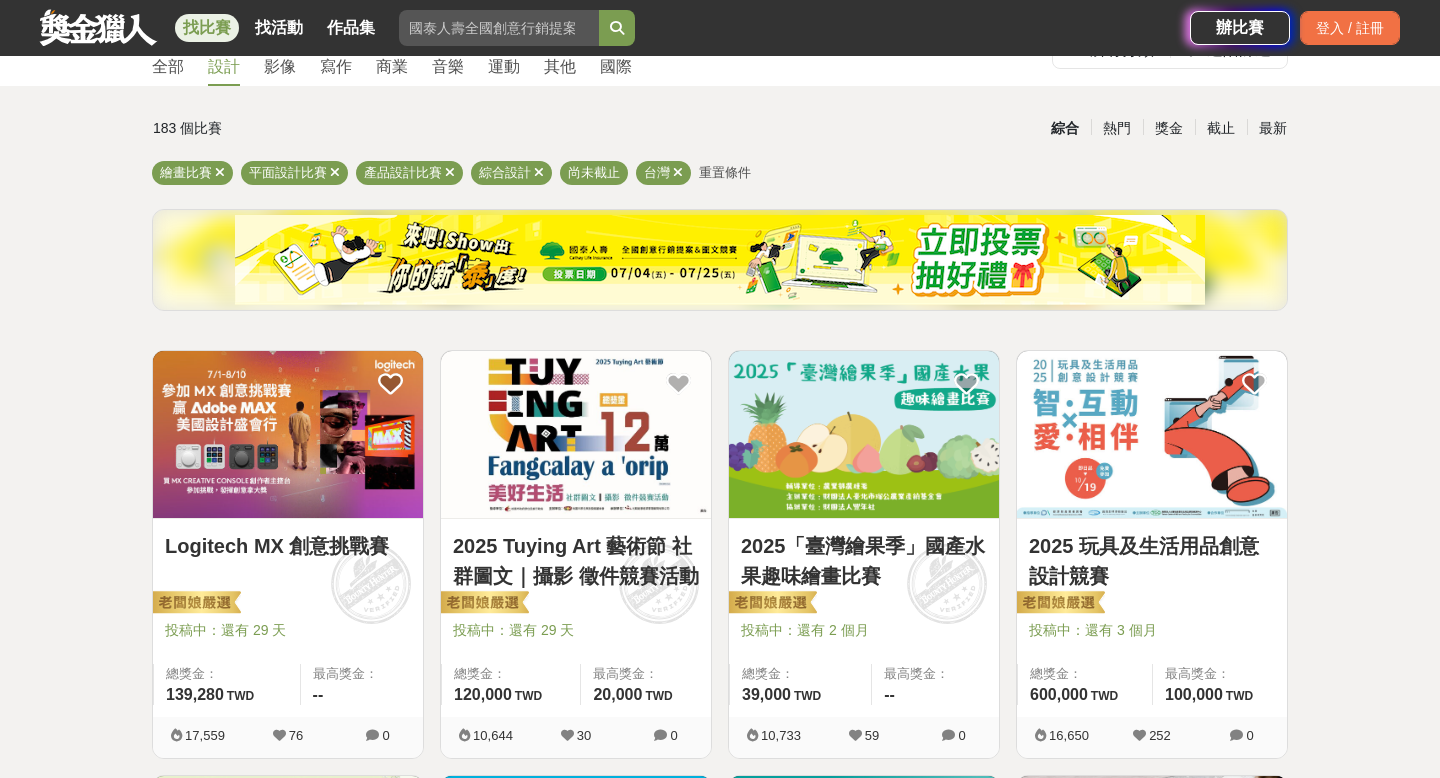 click on "2025 Tuying Art 藝術節 社群圖文｜攝影 徵件競賽活動" at bounding box center [576, 561] 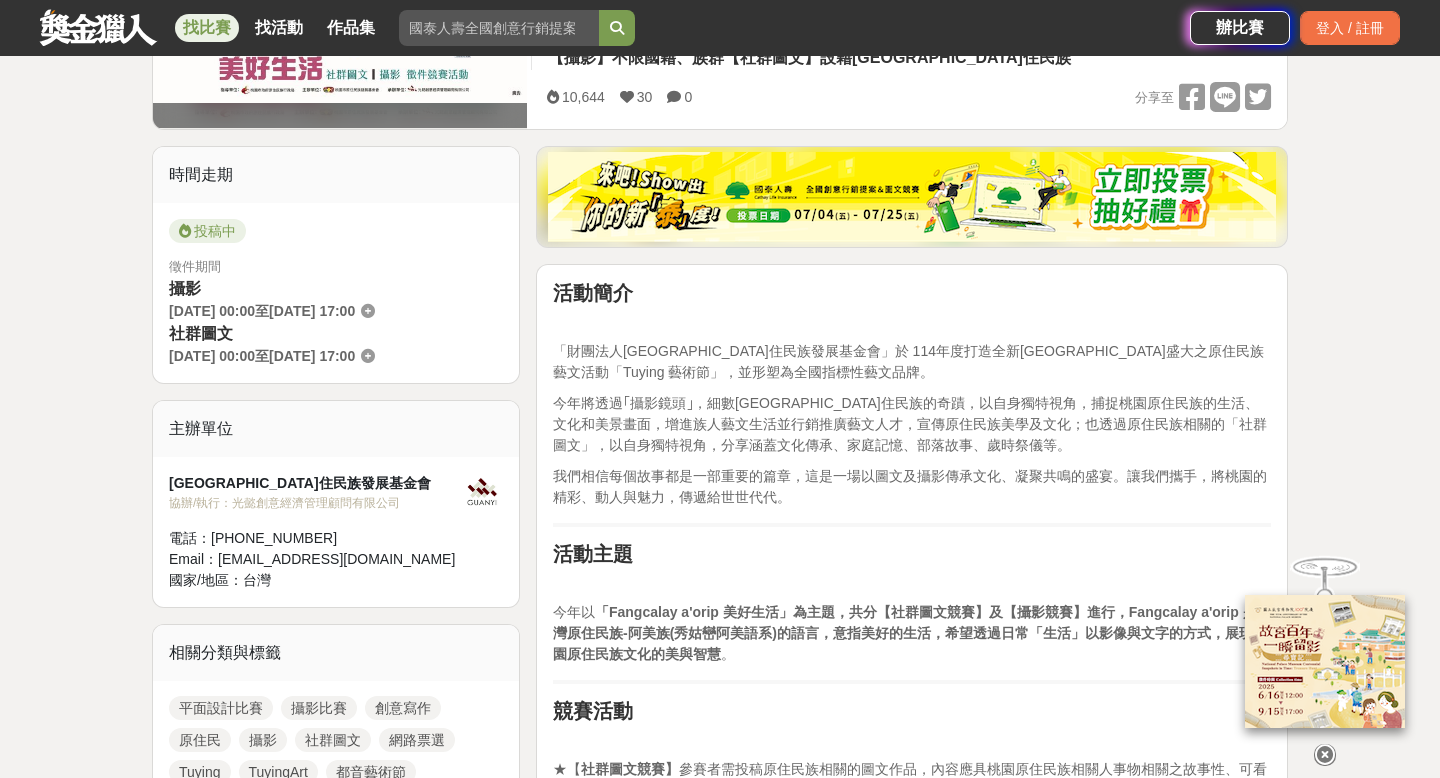 scroll, scrollTop: 537, scrollLeft: 0, axis: vertical 